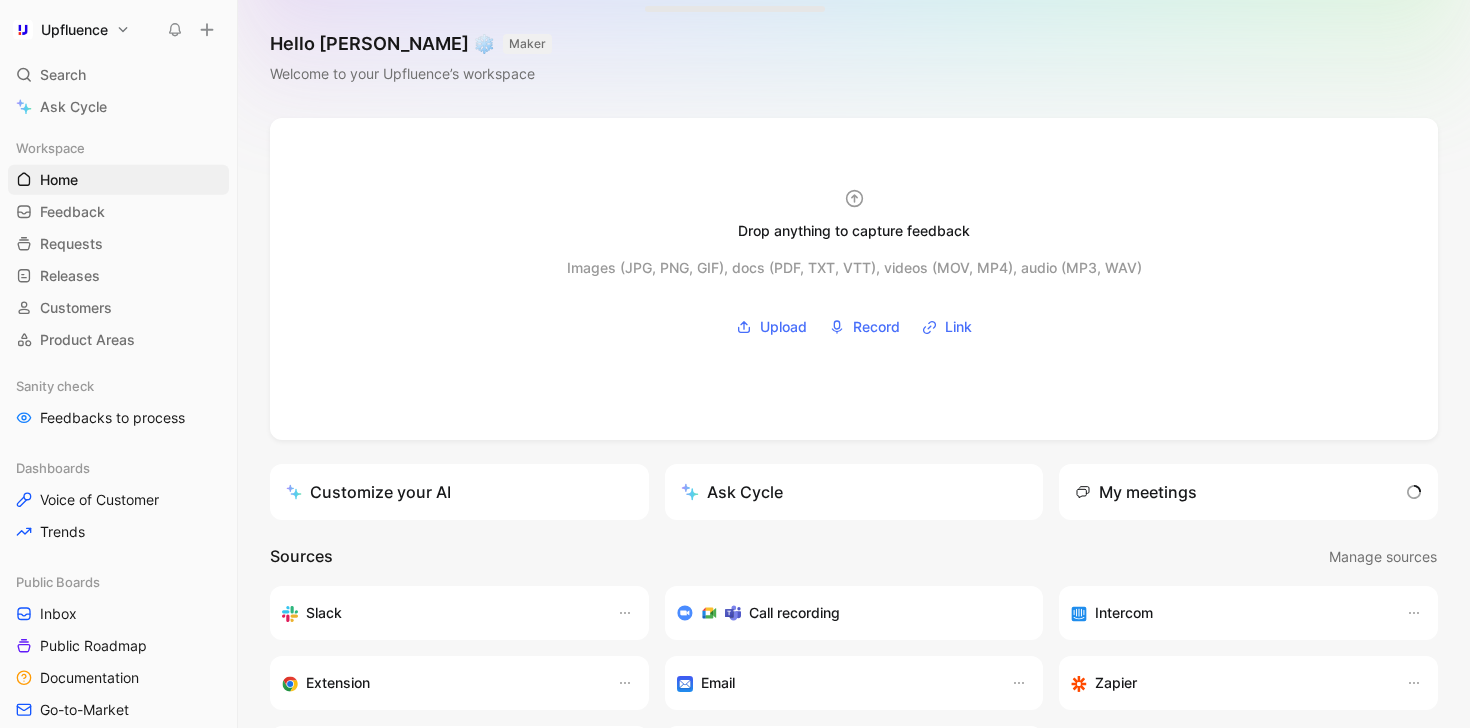 scroll, scrollTop: 0, scrollLeft: 0, axis: both 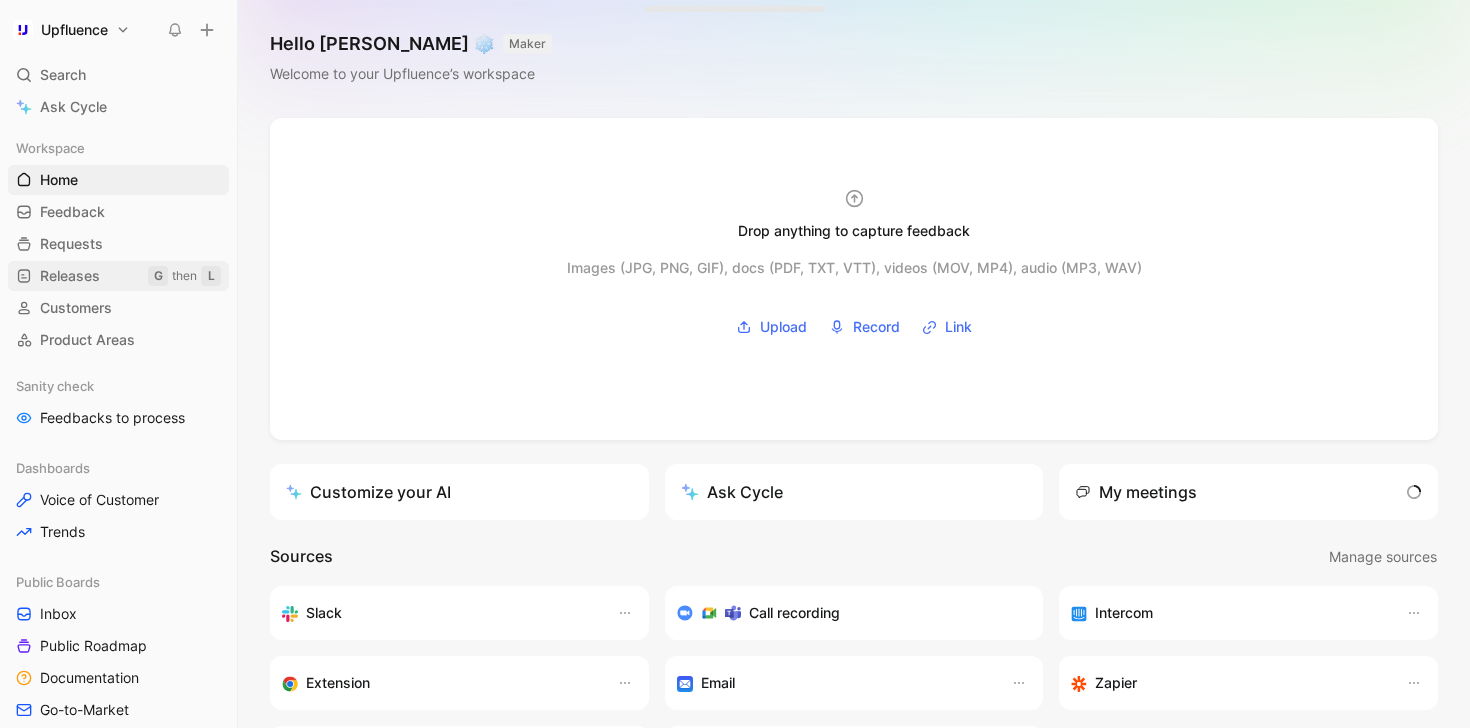click on "Releases G then L" at bounding box center (118, 276) 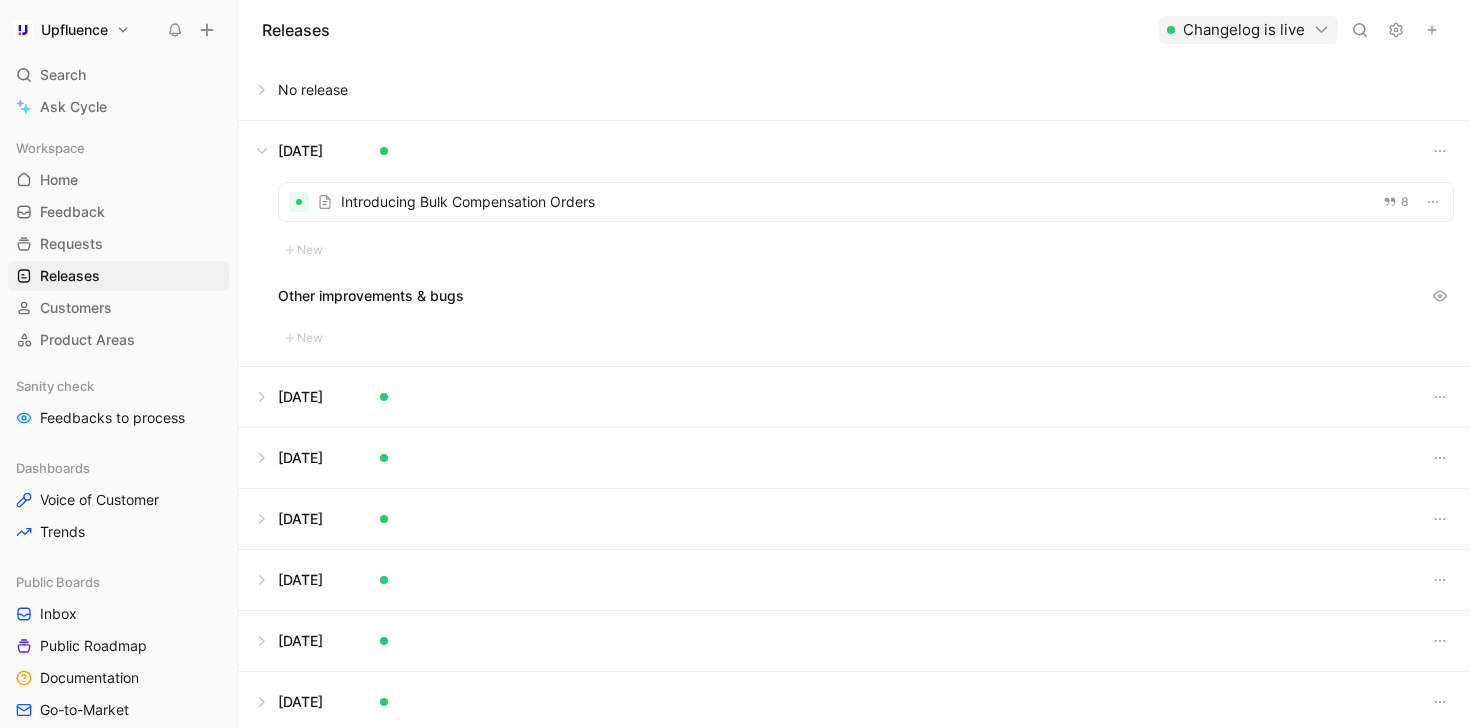 click at bounding box center (854, 397) 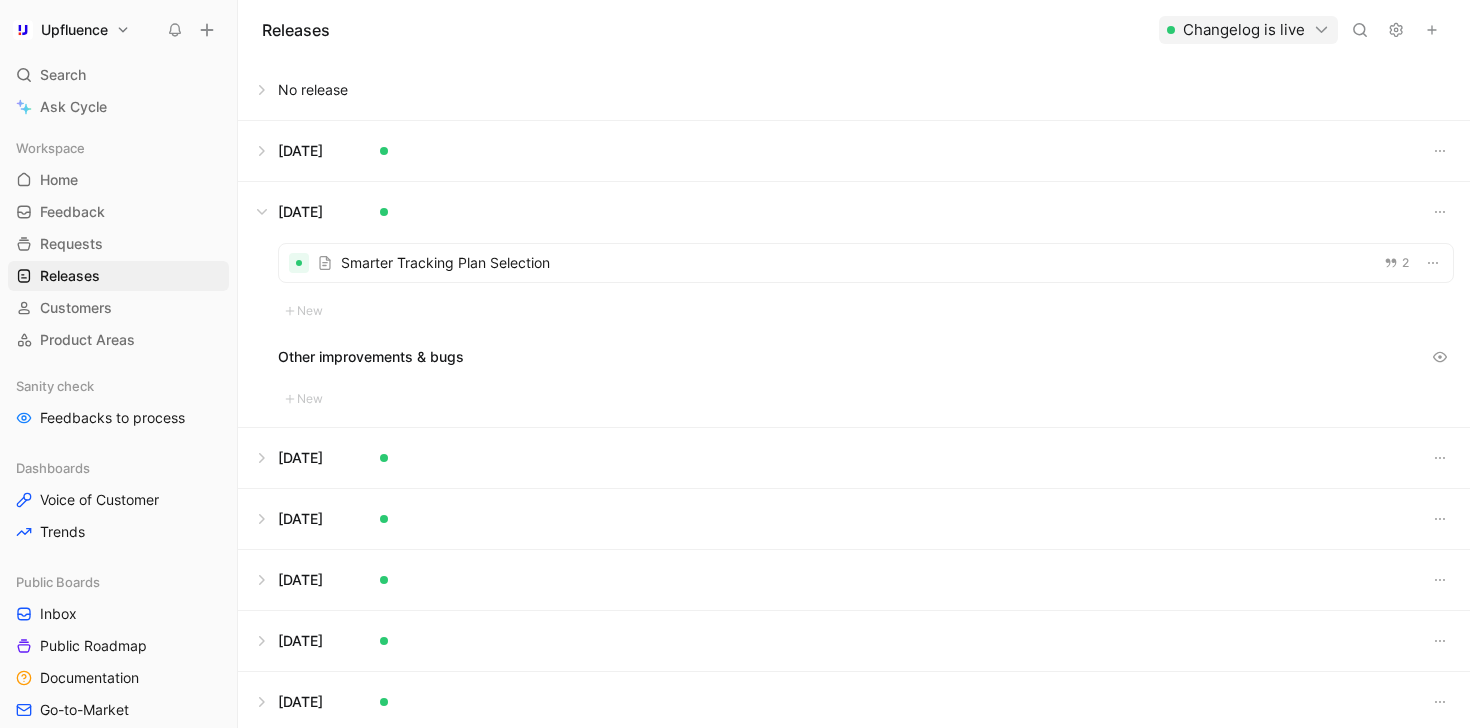 scroll, scrollTop: 23, scrollLeft: 0, axis: vertical 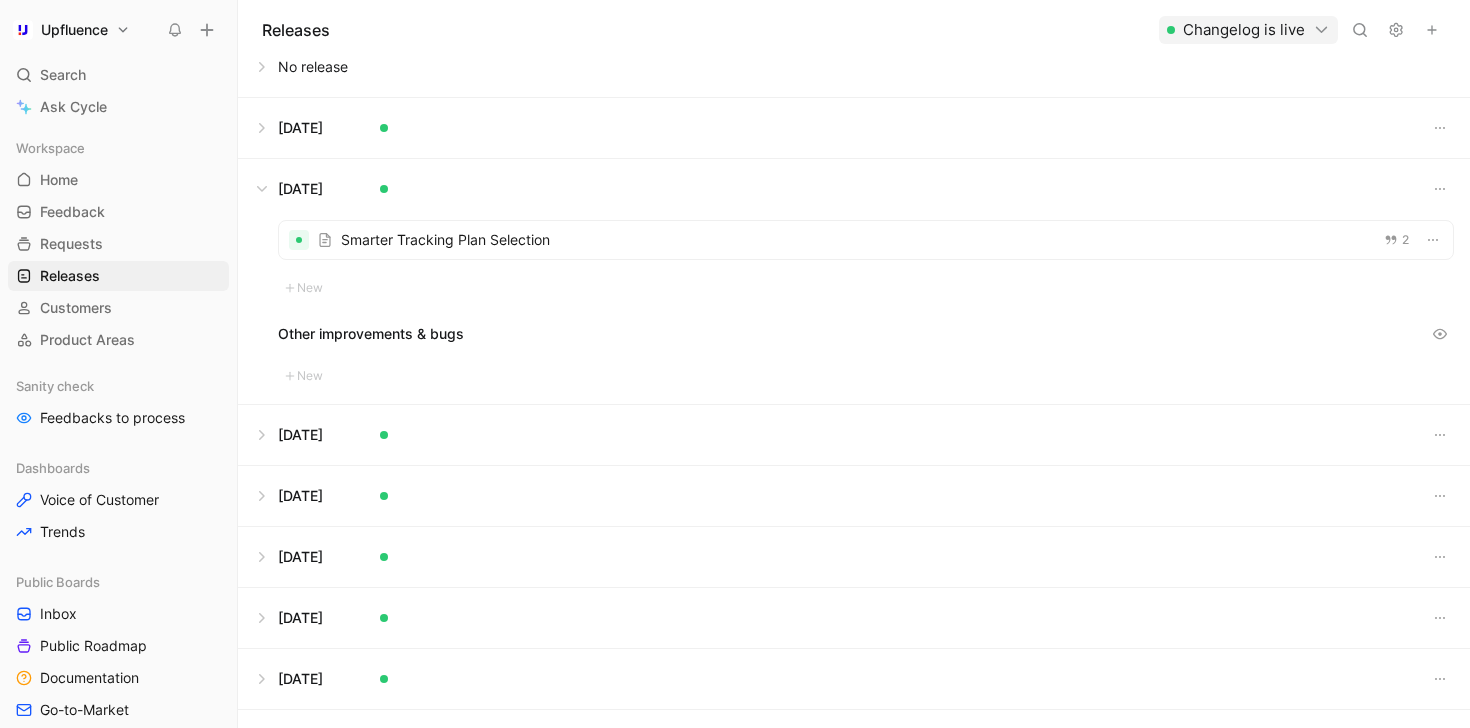 click at bounding box center (854, 435) 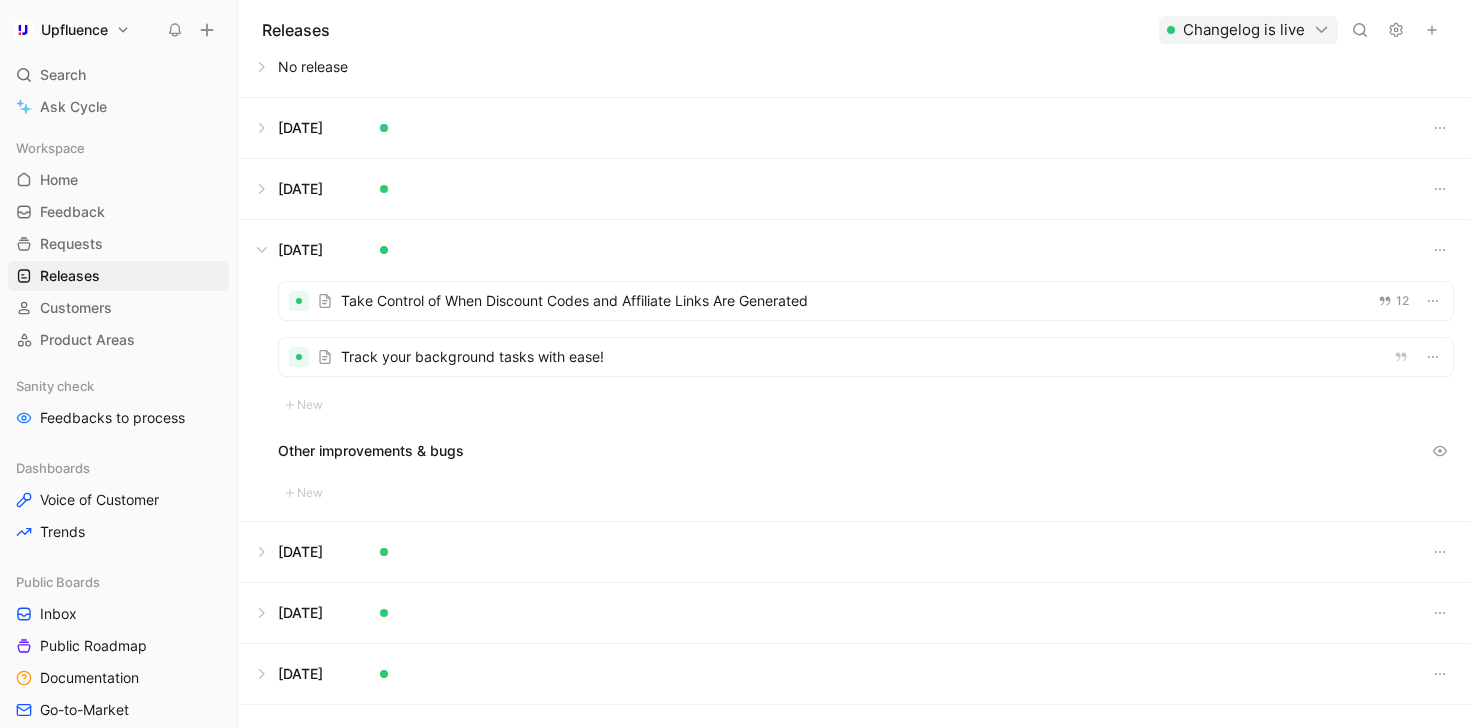 scroll, scrollTop: 60, scrollLeft: 0, axis: vertical 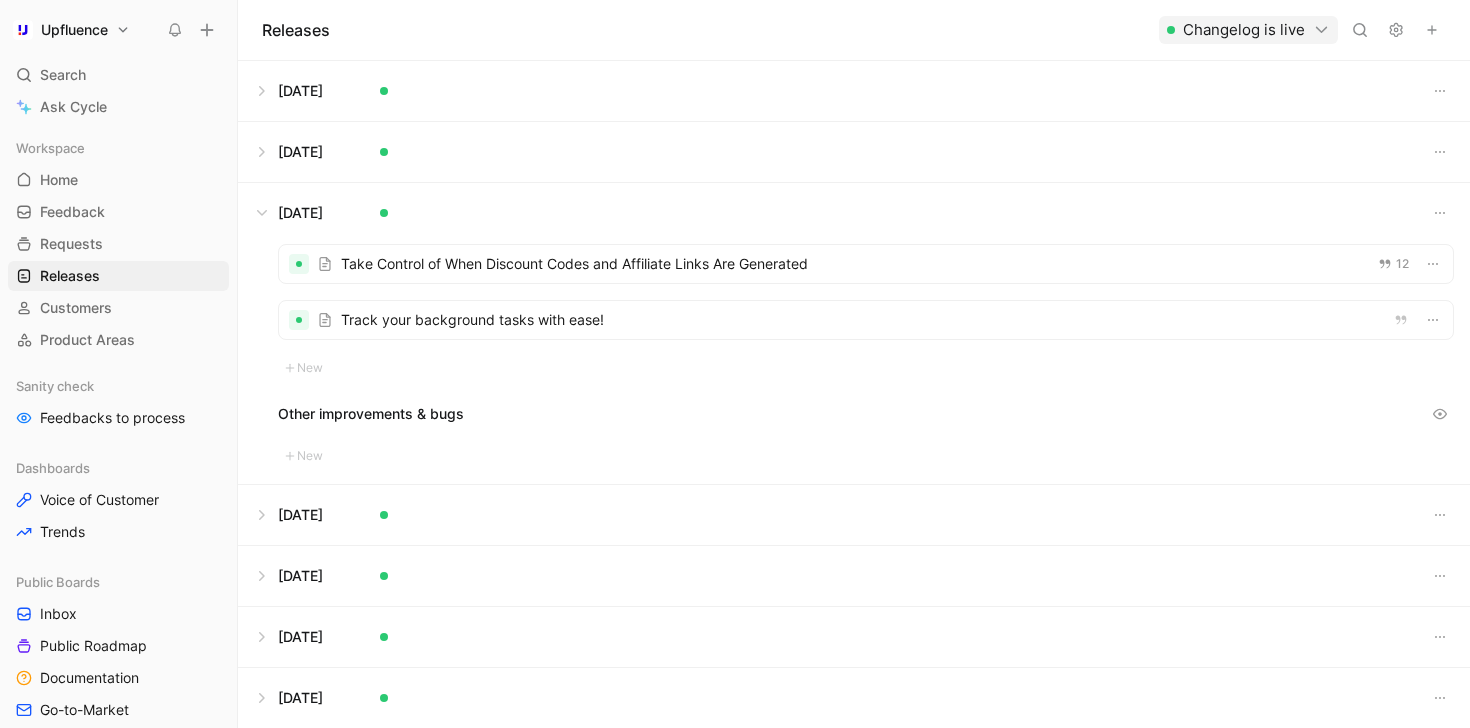 click at bounding box center [854, 515] 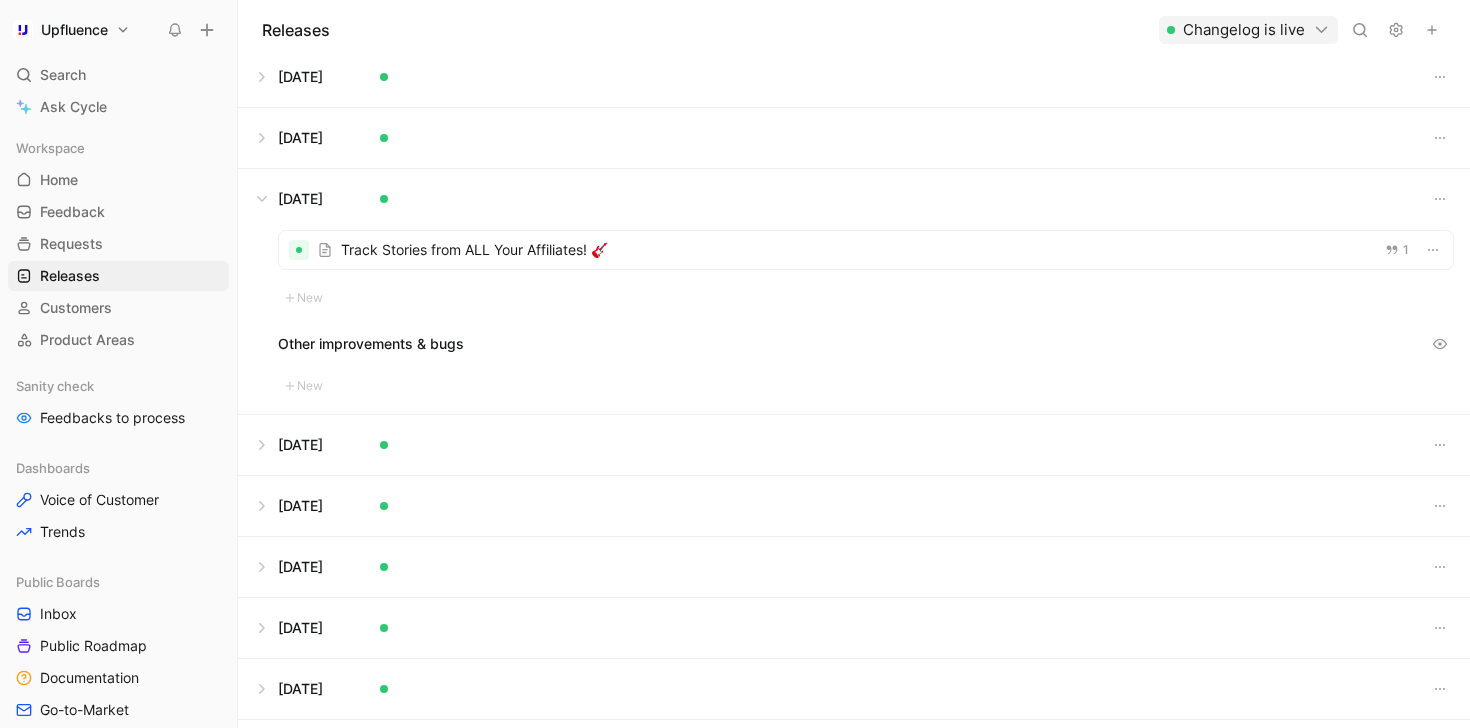 scroll, scrollTop: 140, scrollLeft: 0, axis: vertical 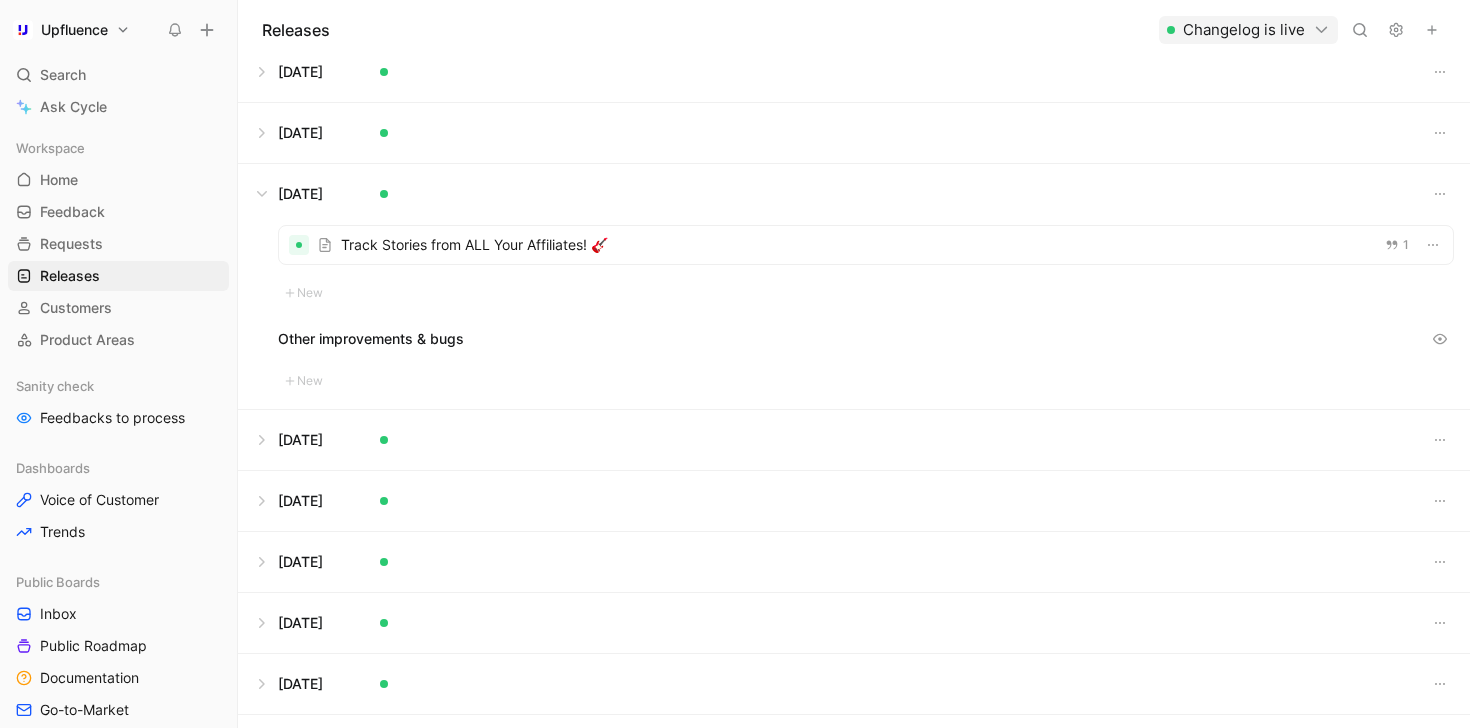 click at bounding box center [854, 440] 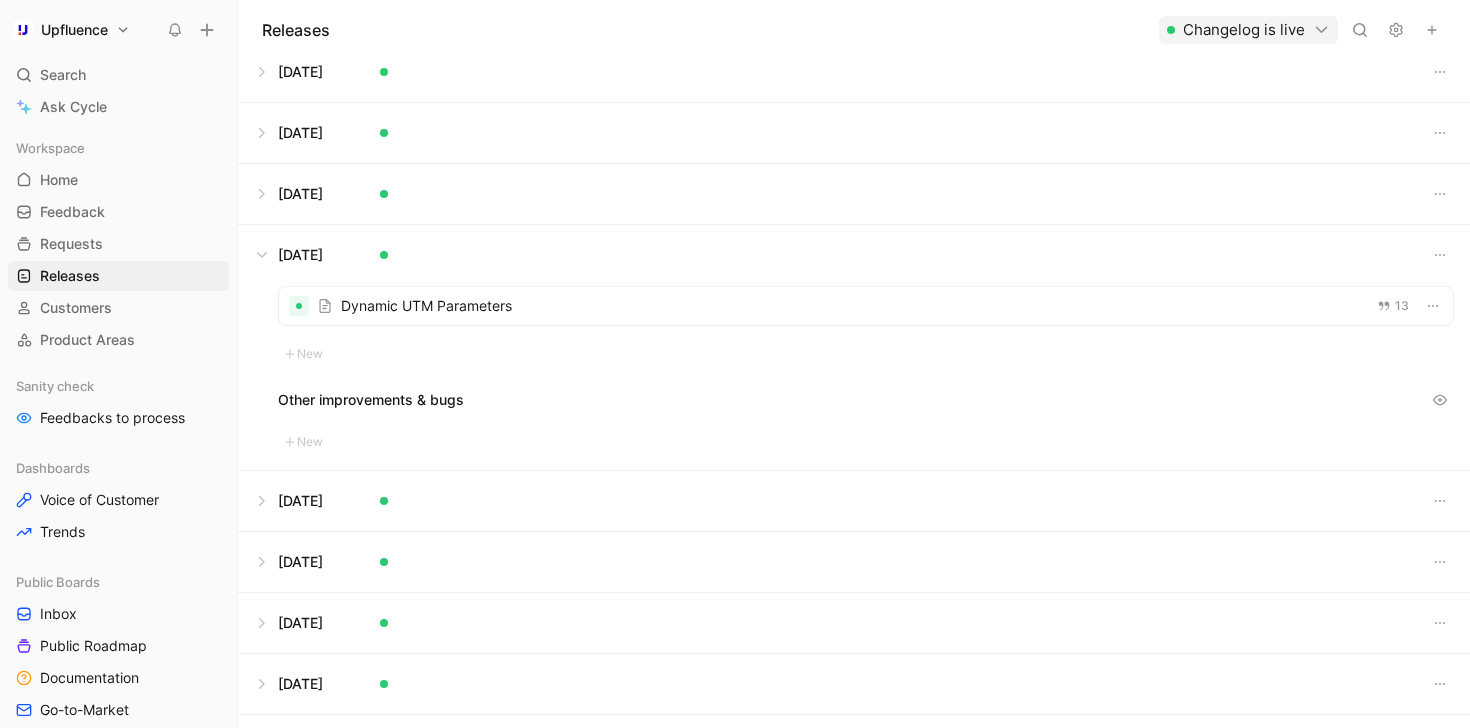 click at bounding box center [854, 501] 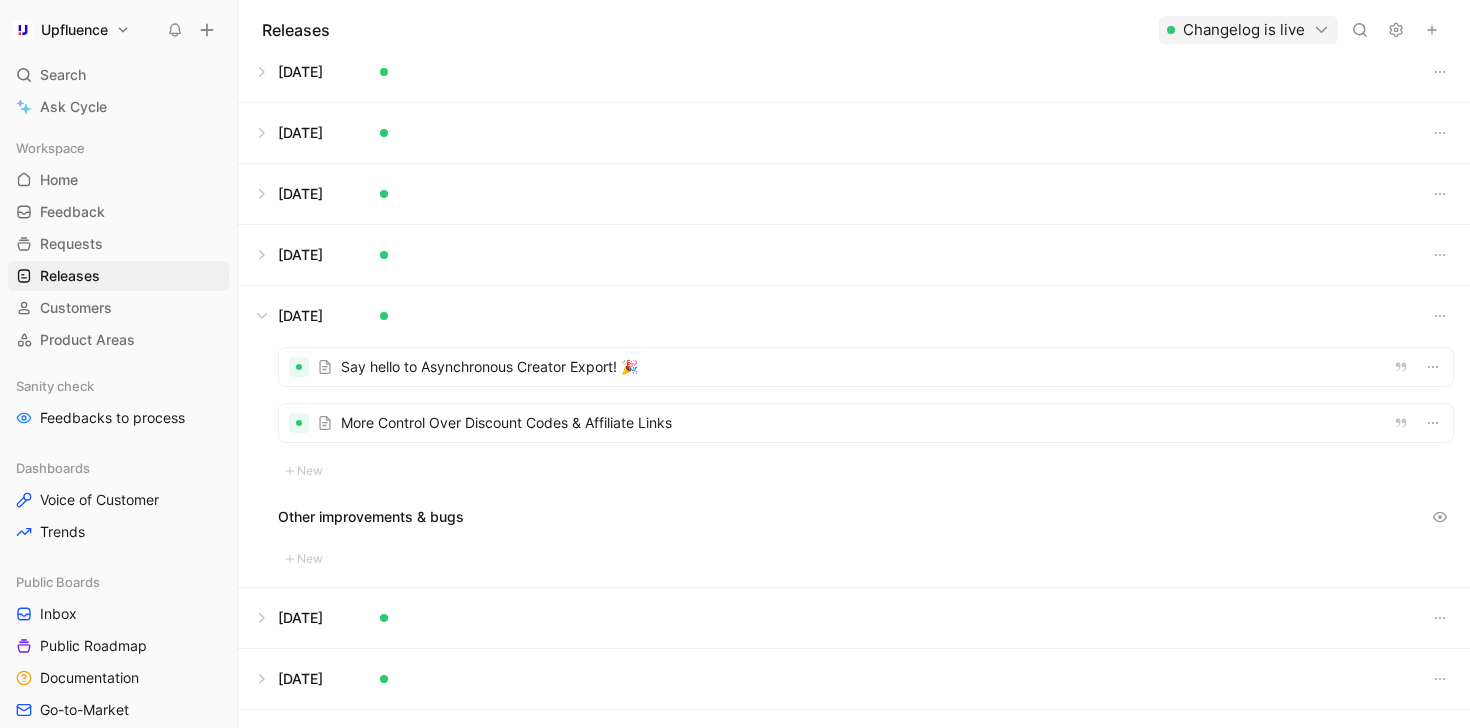 scroll, scrollTop: 208, scrollLeft: 0, axis: vertical 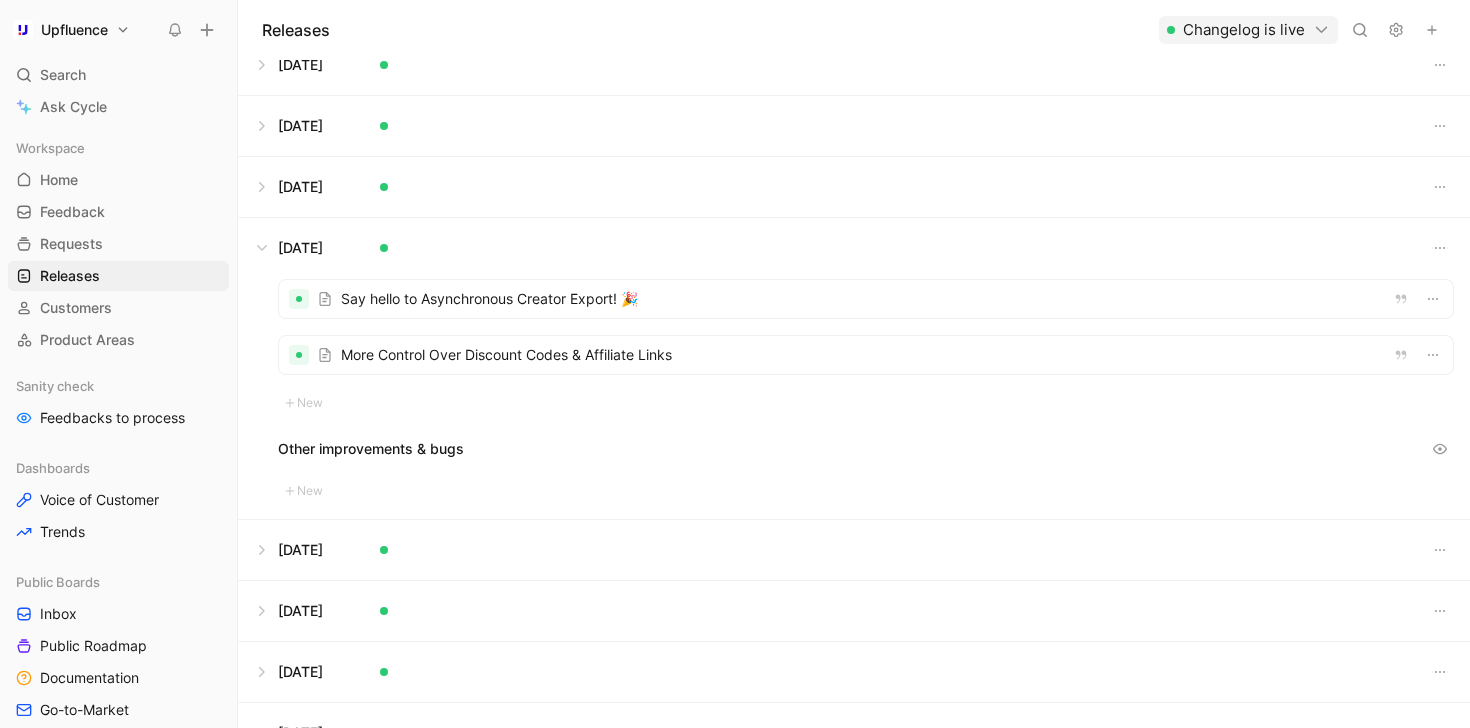 click at bounding box center [854, 550] 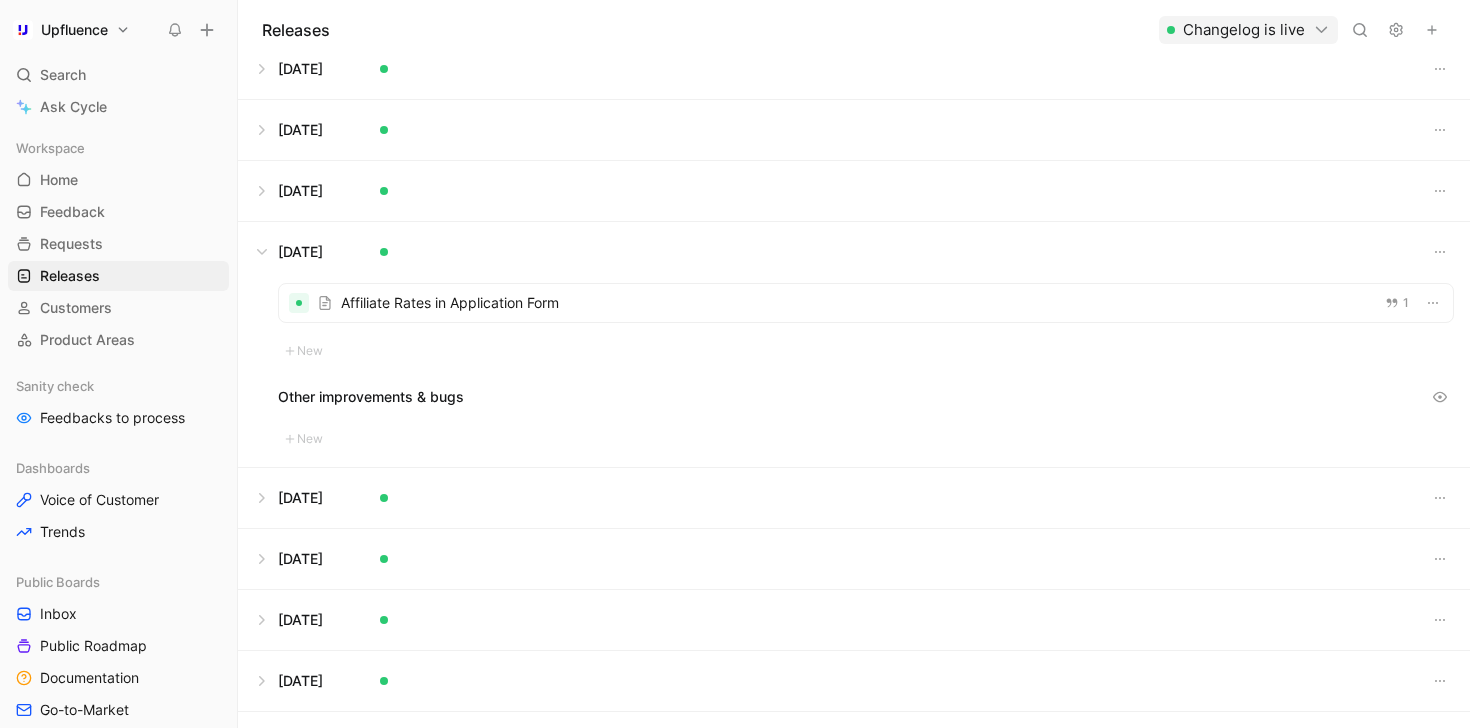 scroll, scrollTop: 281, scrollLeft: 0, axis: vertical 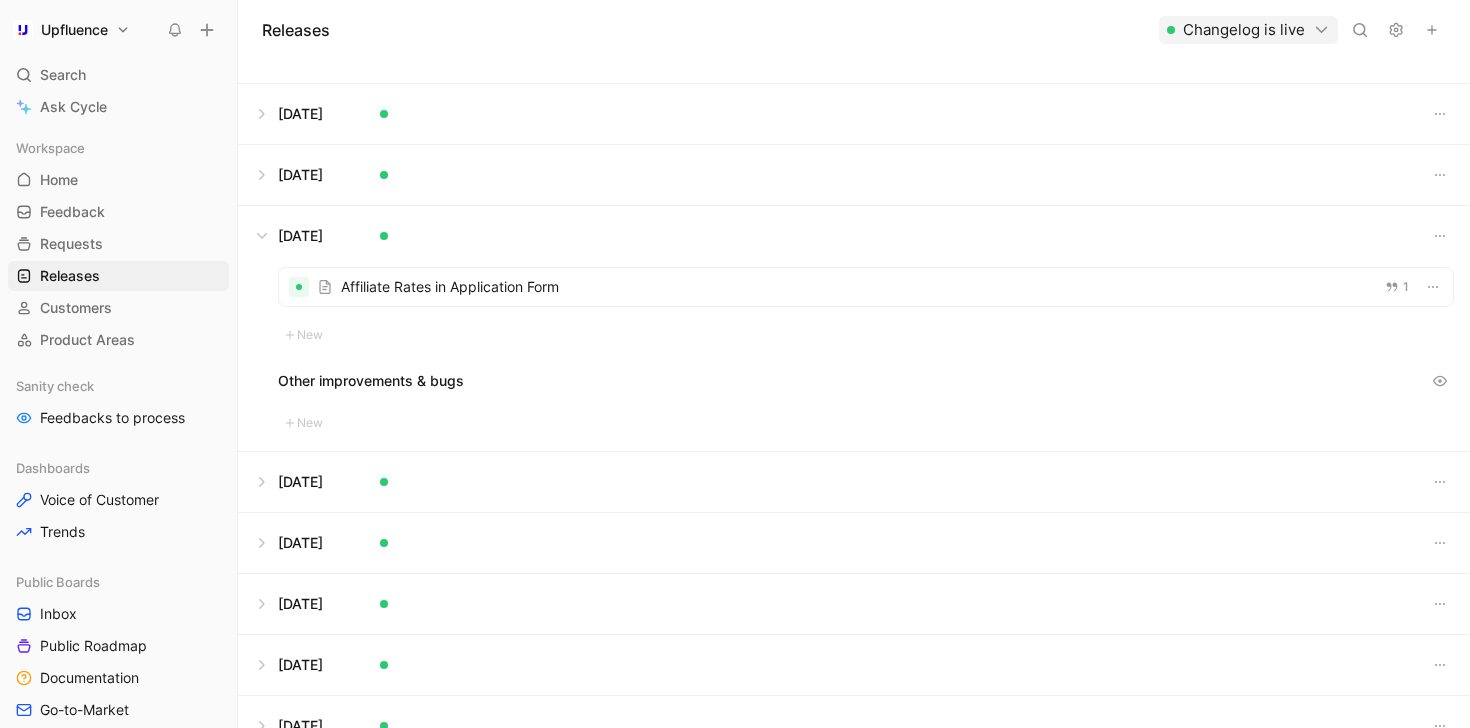 click at bounding box center (854, 482) 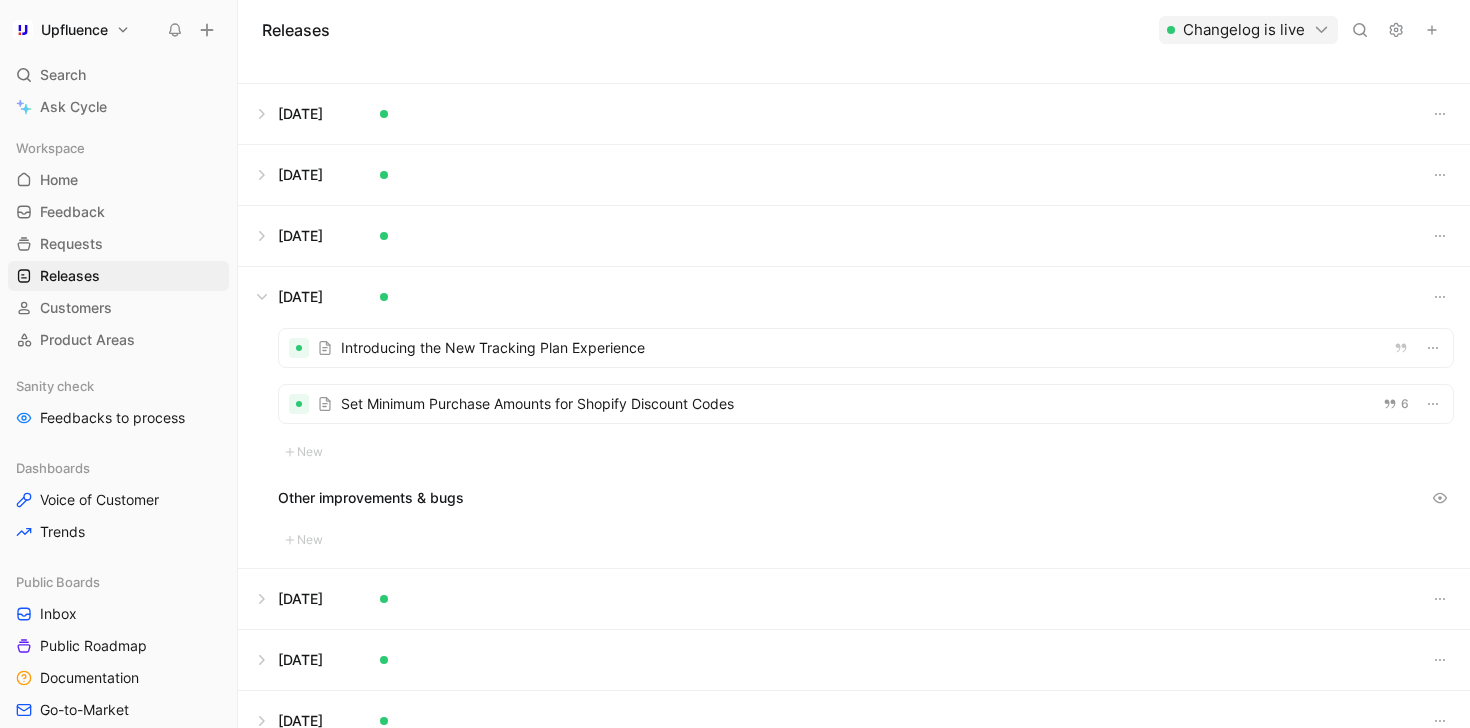 scroll, scrollTop: 343, scrollLeft: 0, axis: vertical 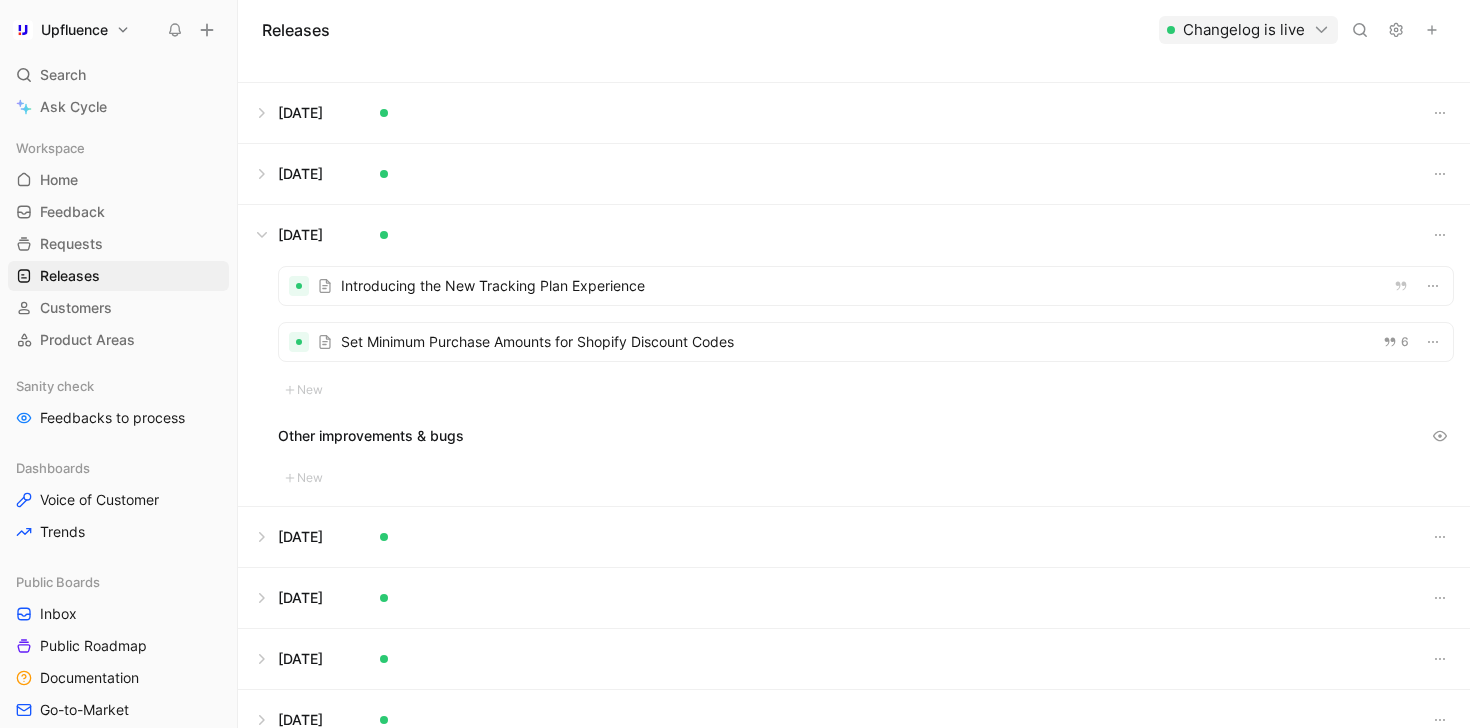 click at bounding box center (854, 537) 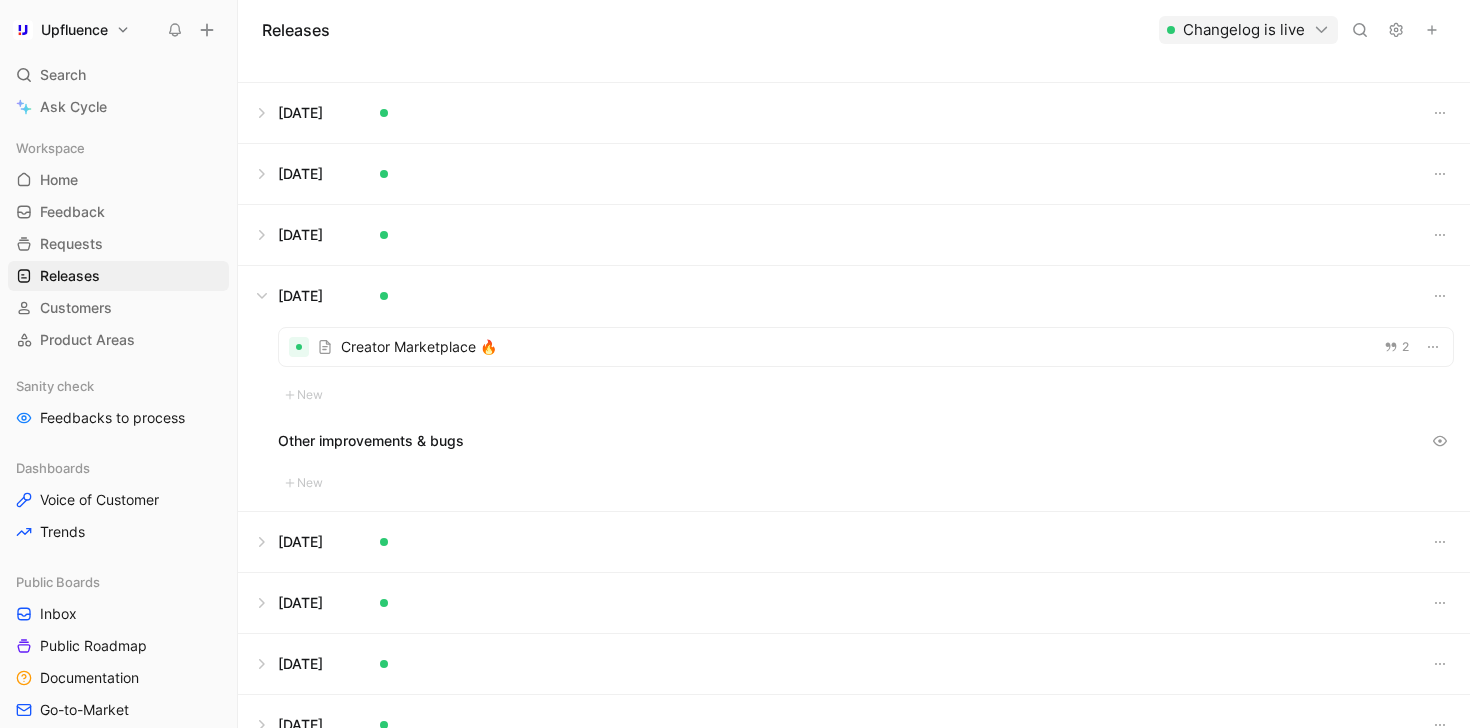 click at bounding box center (866, 347) 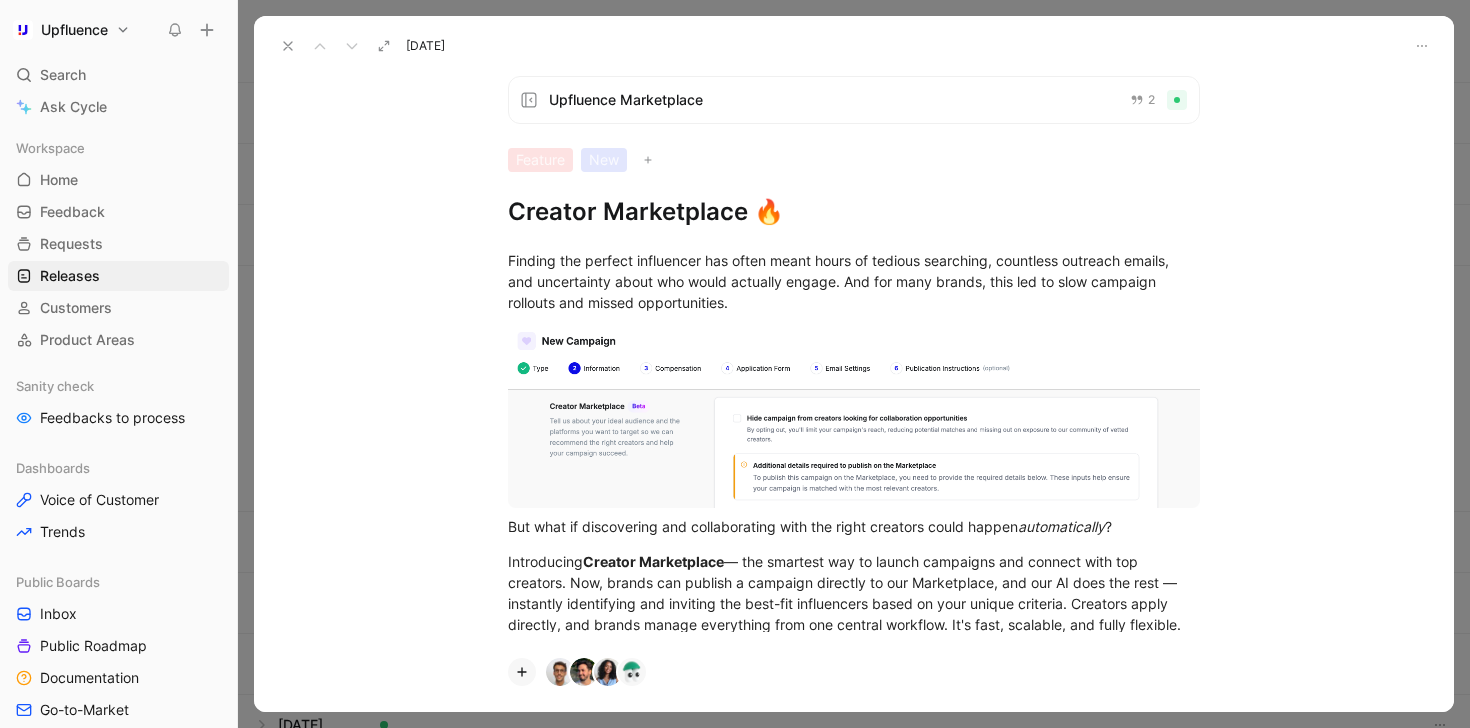 click 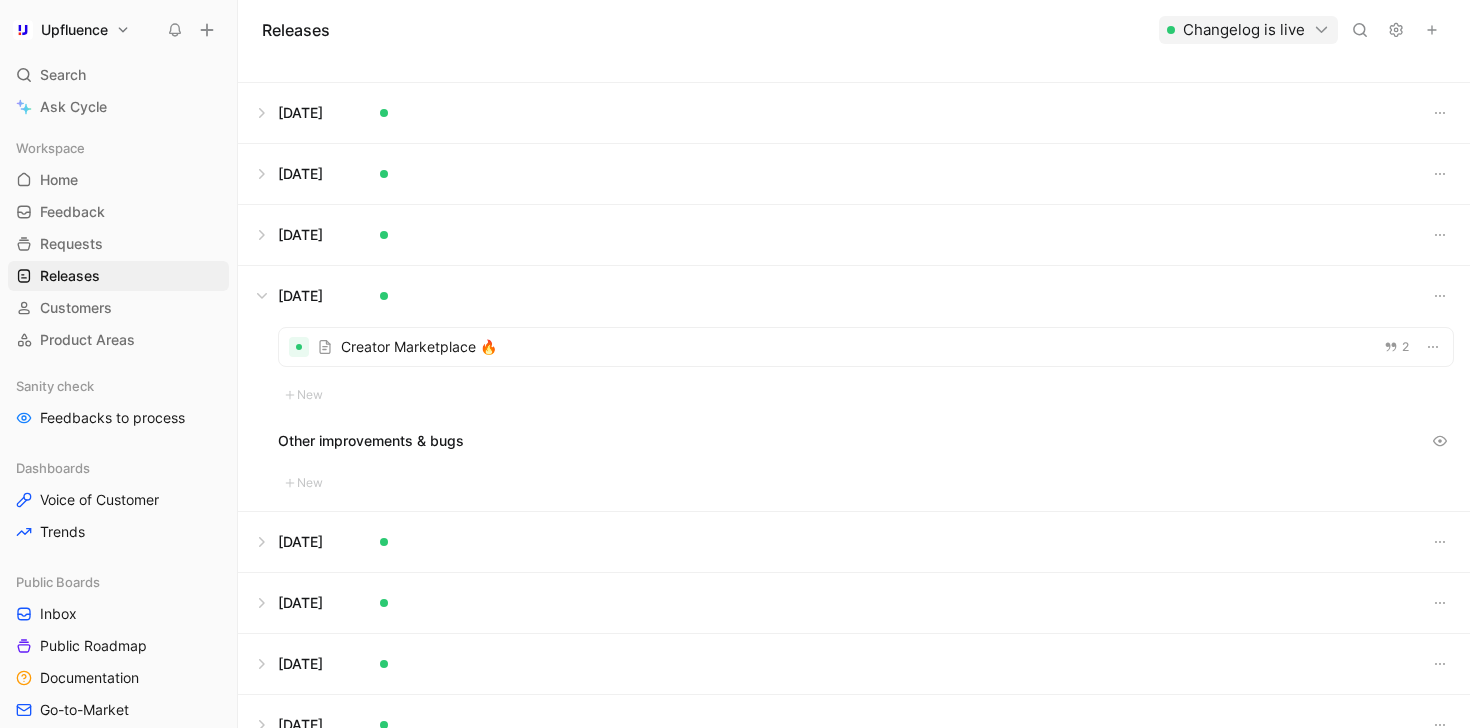 click at bounding box center (854, 542) 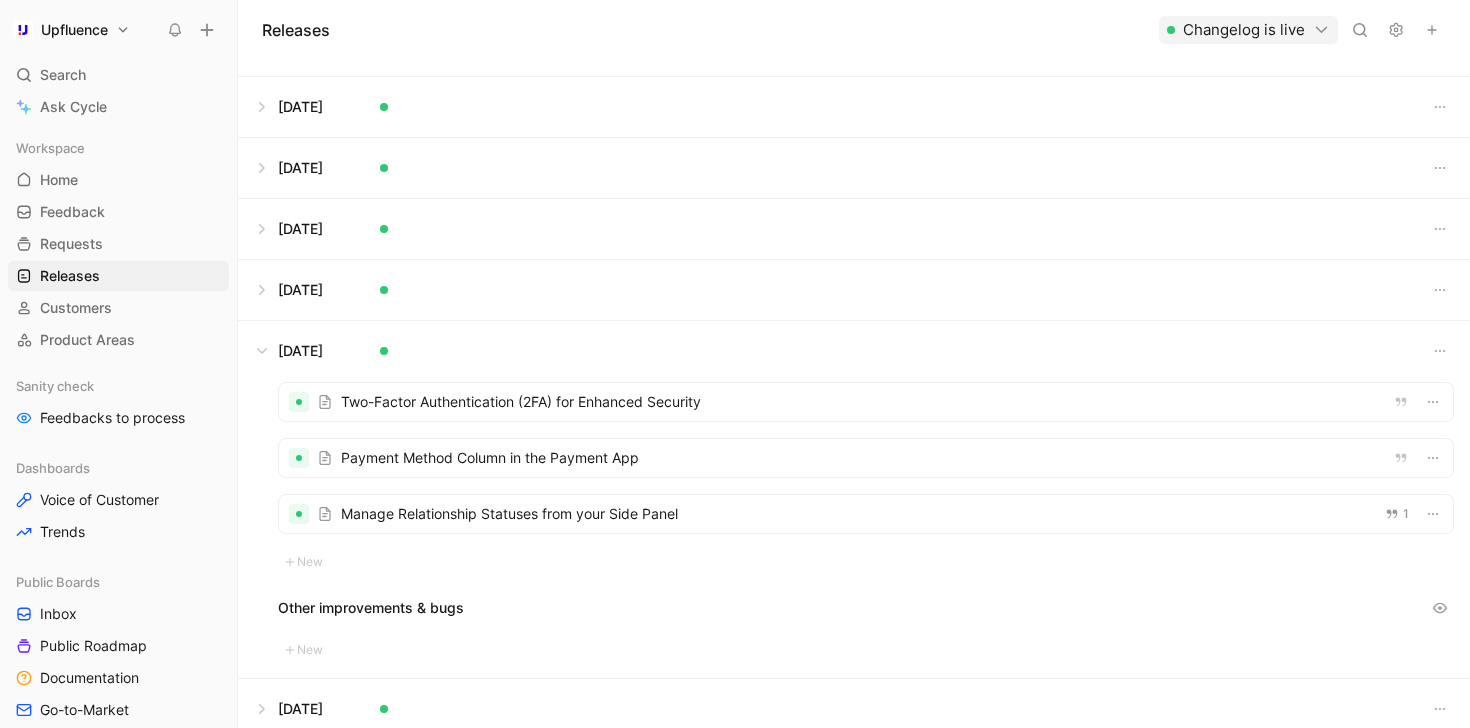 scroll, scrollTop: 338, scrollLeft: 0, axis: vertical 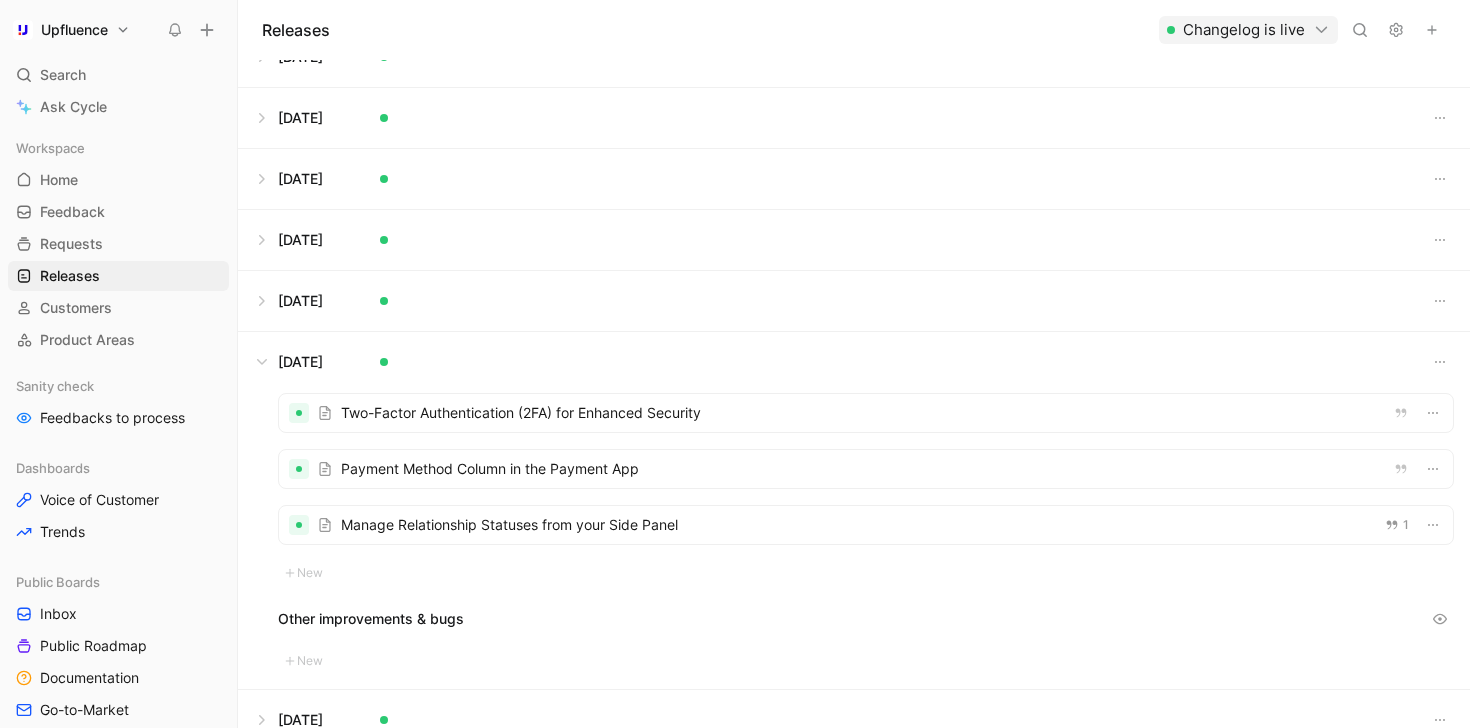 click at bounding box center (866, 469) 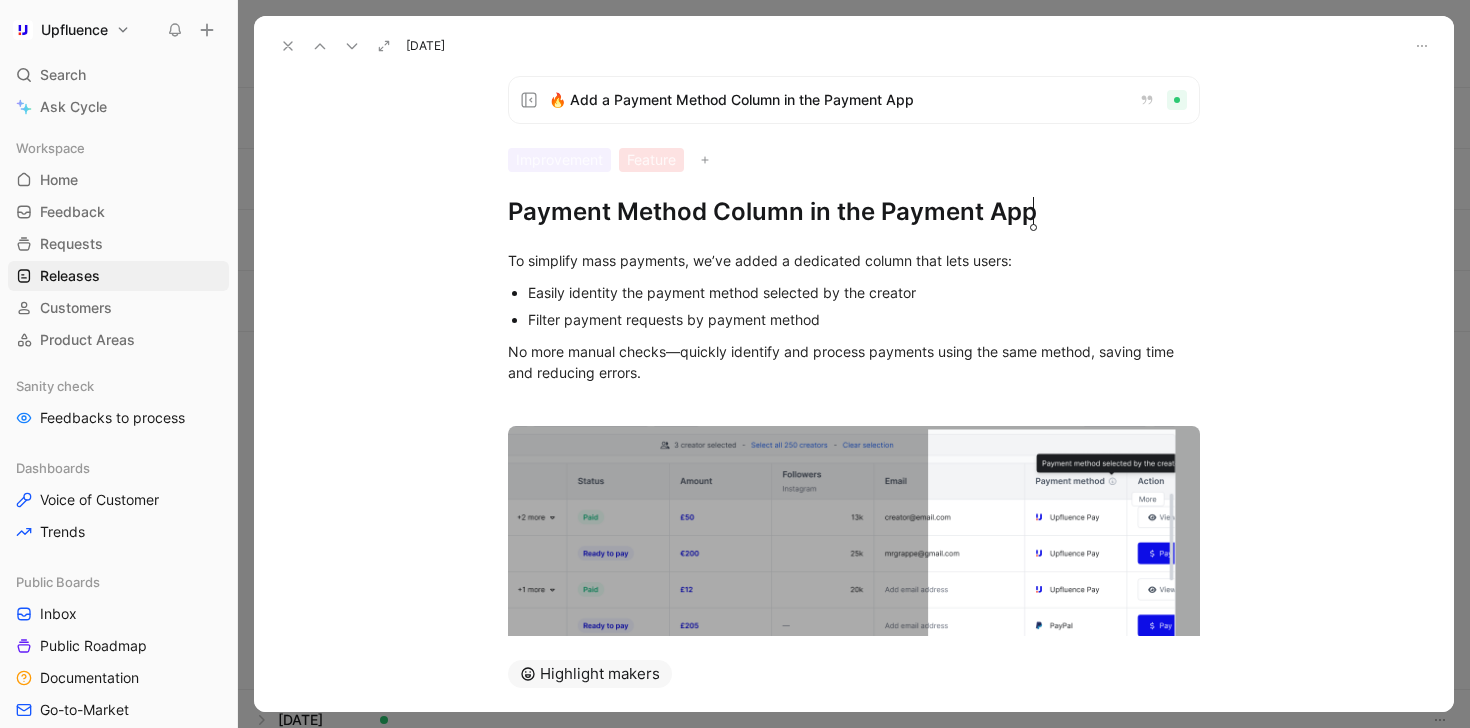 click 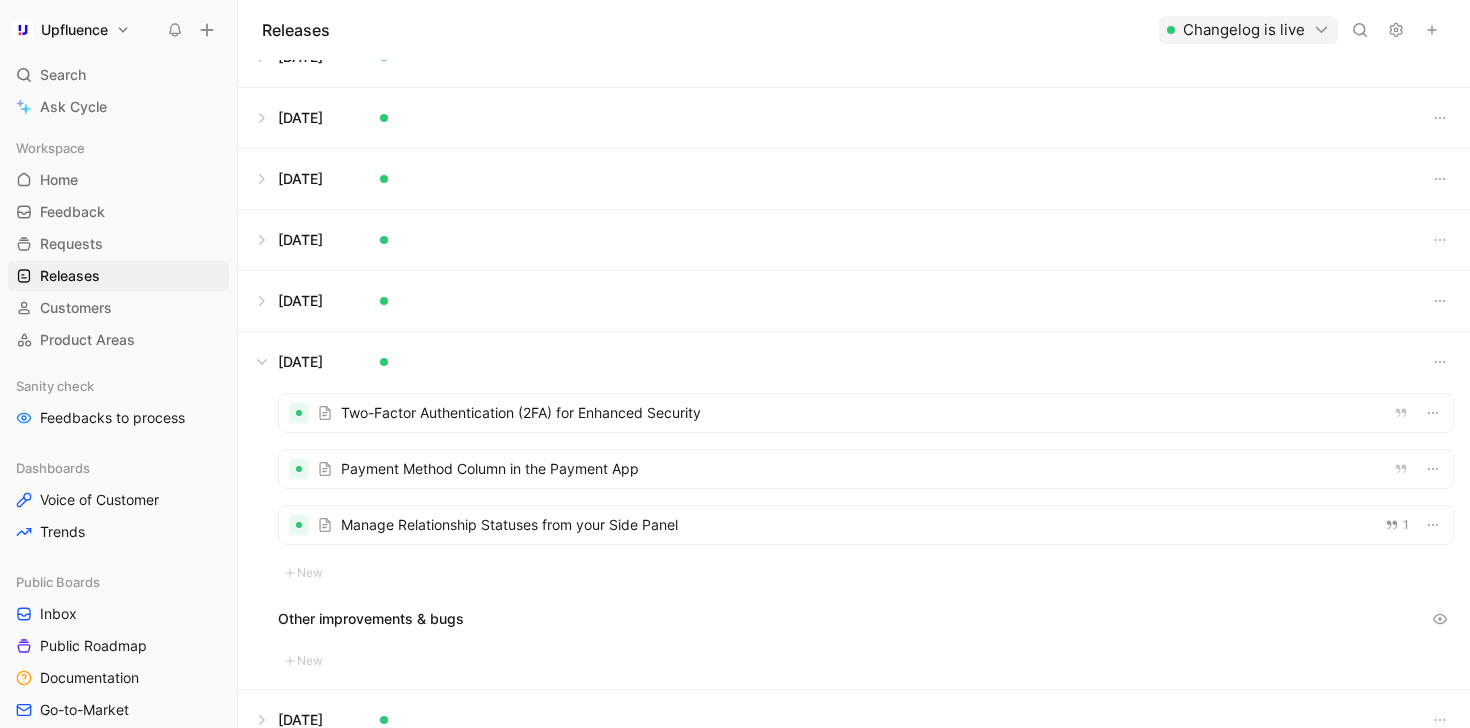 click at bounding box center (854, 301) 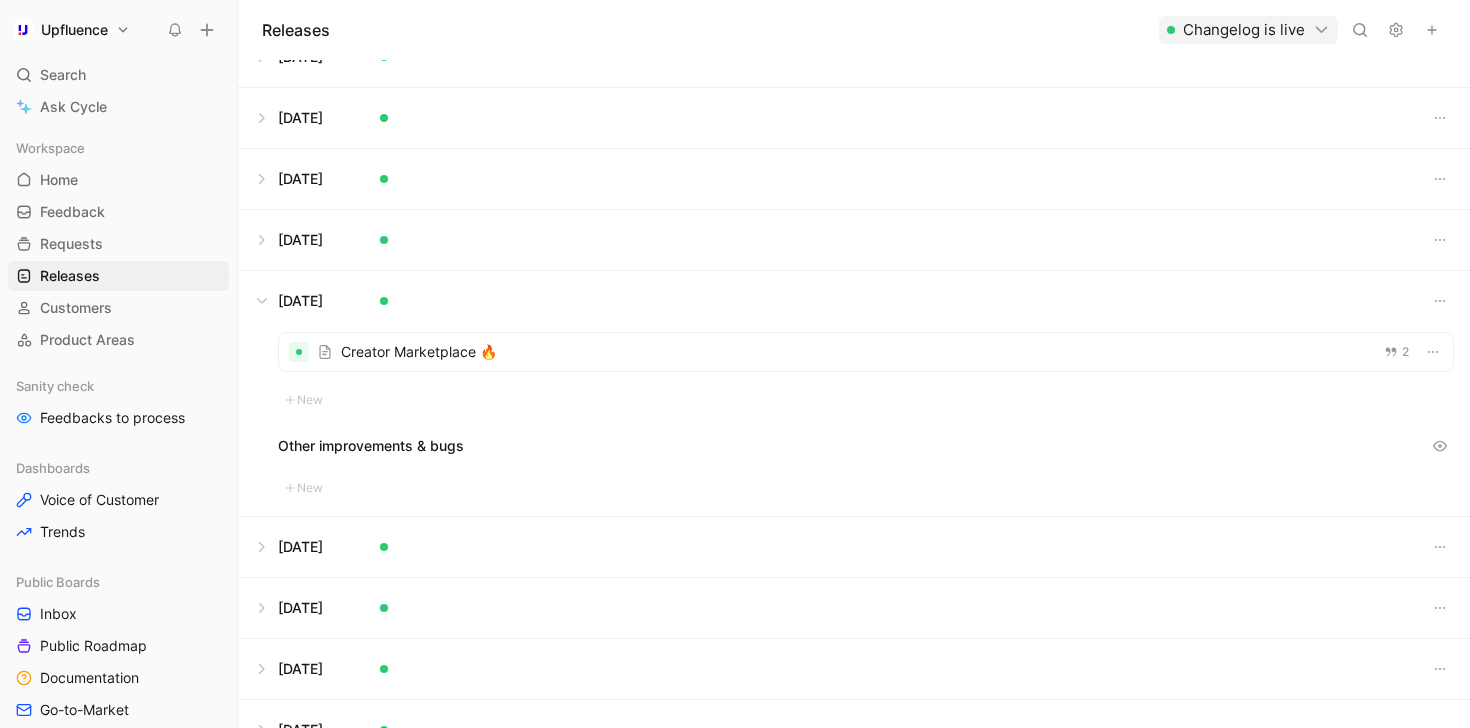 click at bounding box center [866, 352] 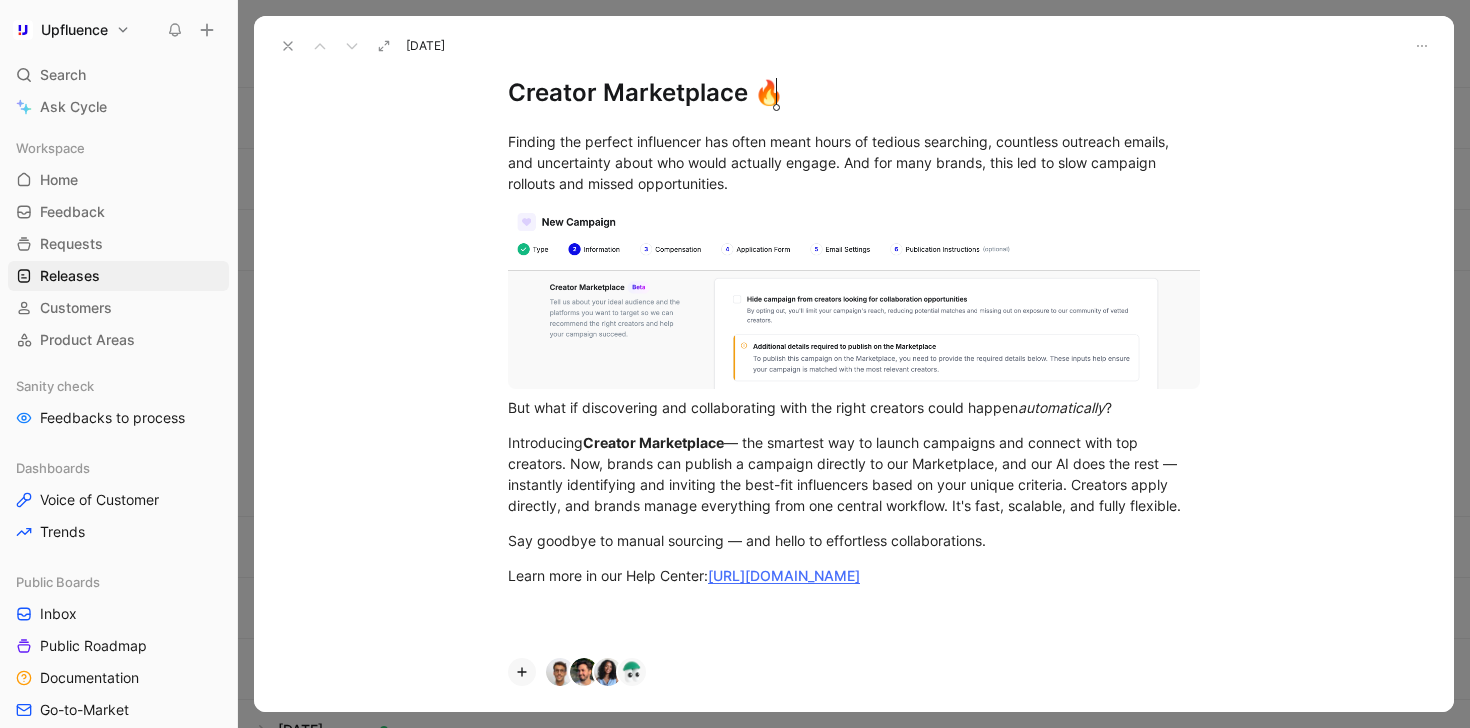 scroll, scrollTop: 115, scrollLeft: 0, axis: vertical 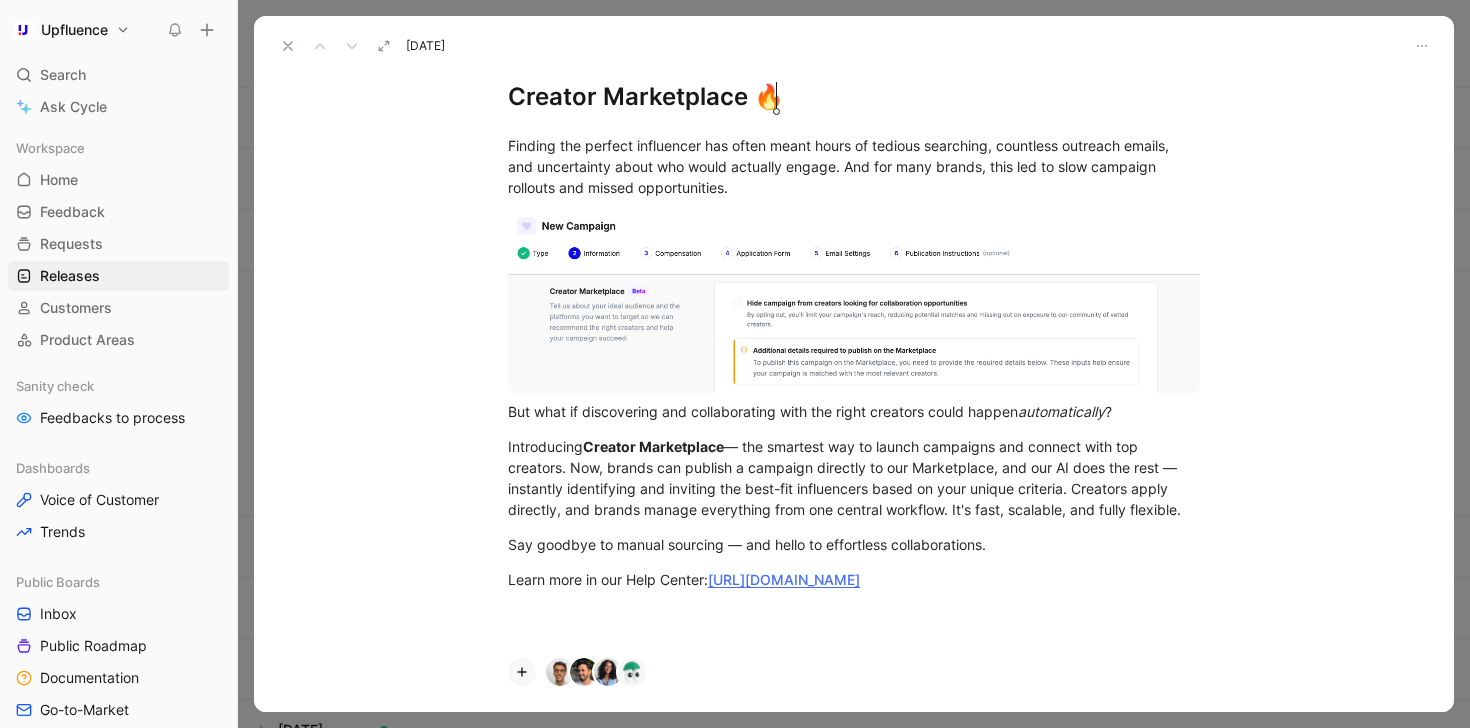 click 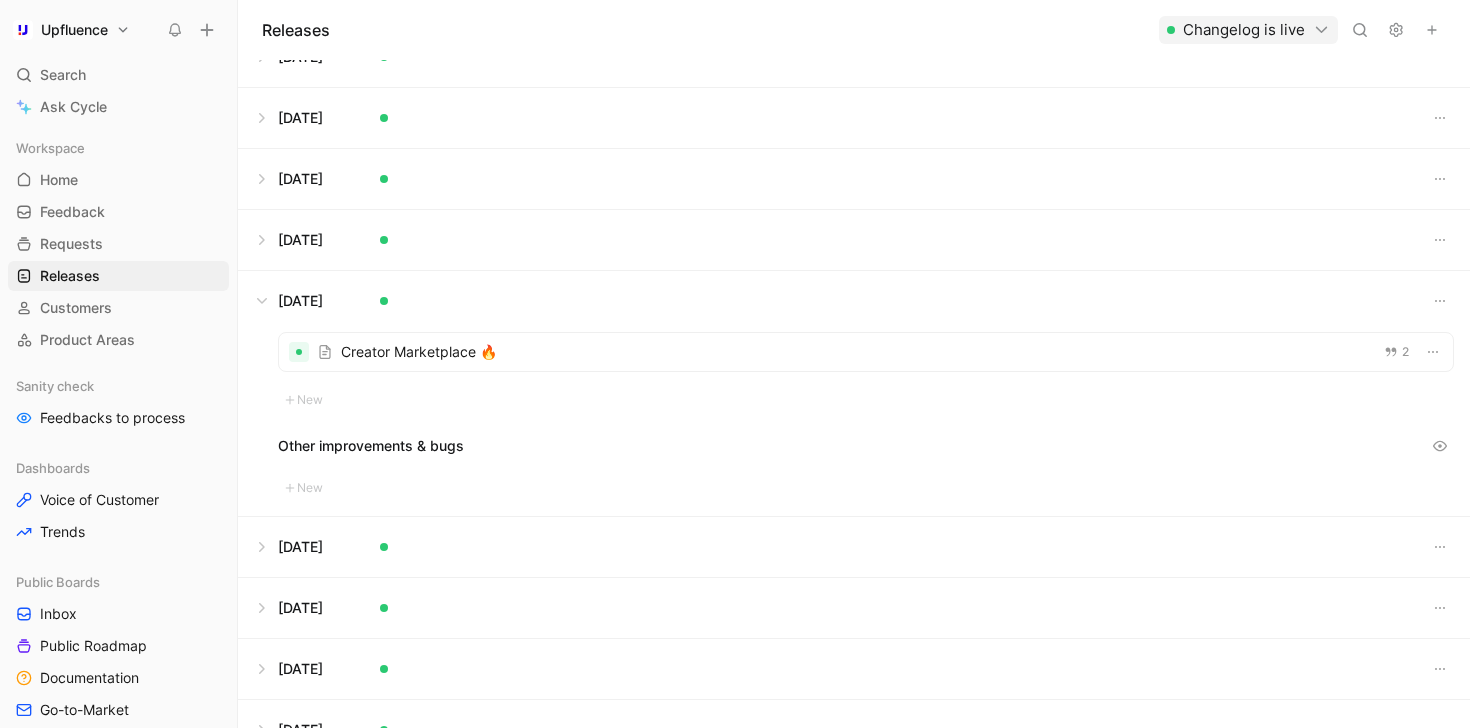 click at bounding box center (854, 240) 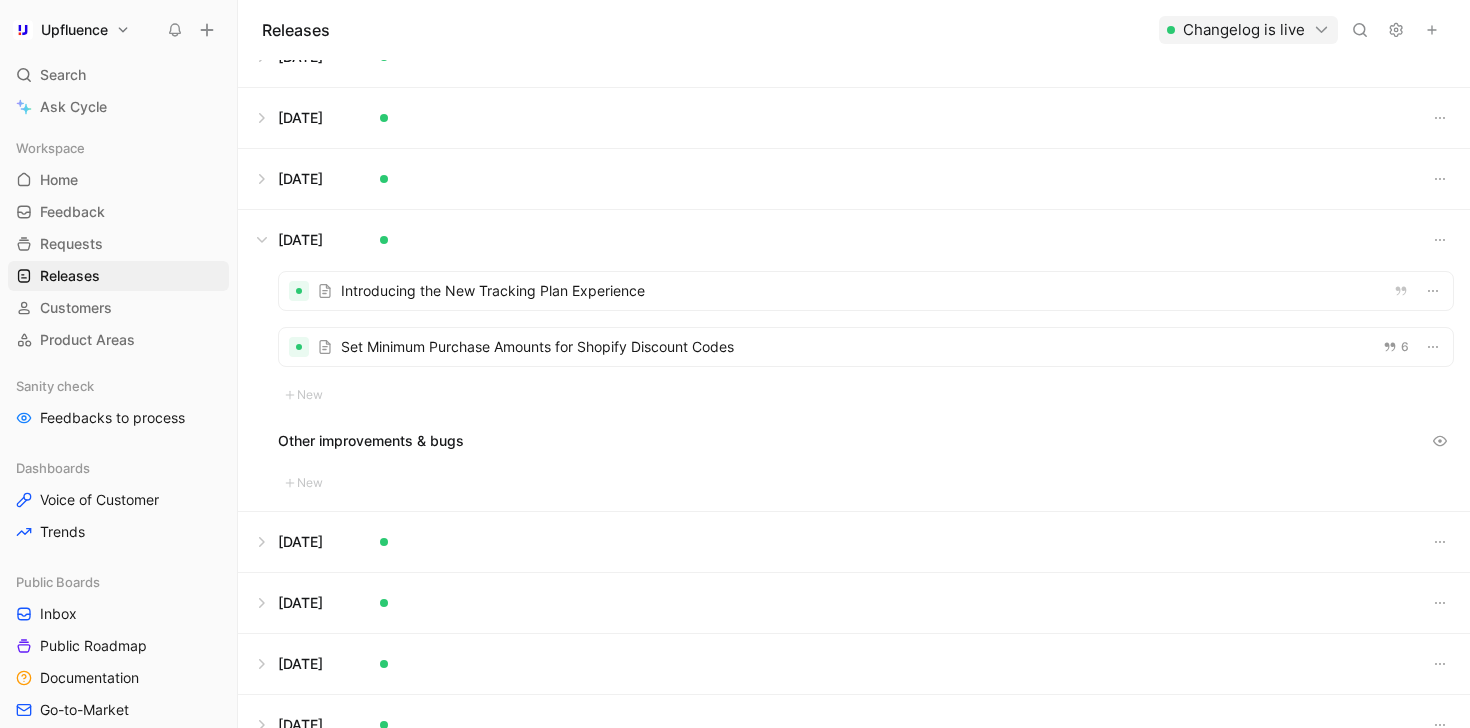 click at bounding box center (866, 291) 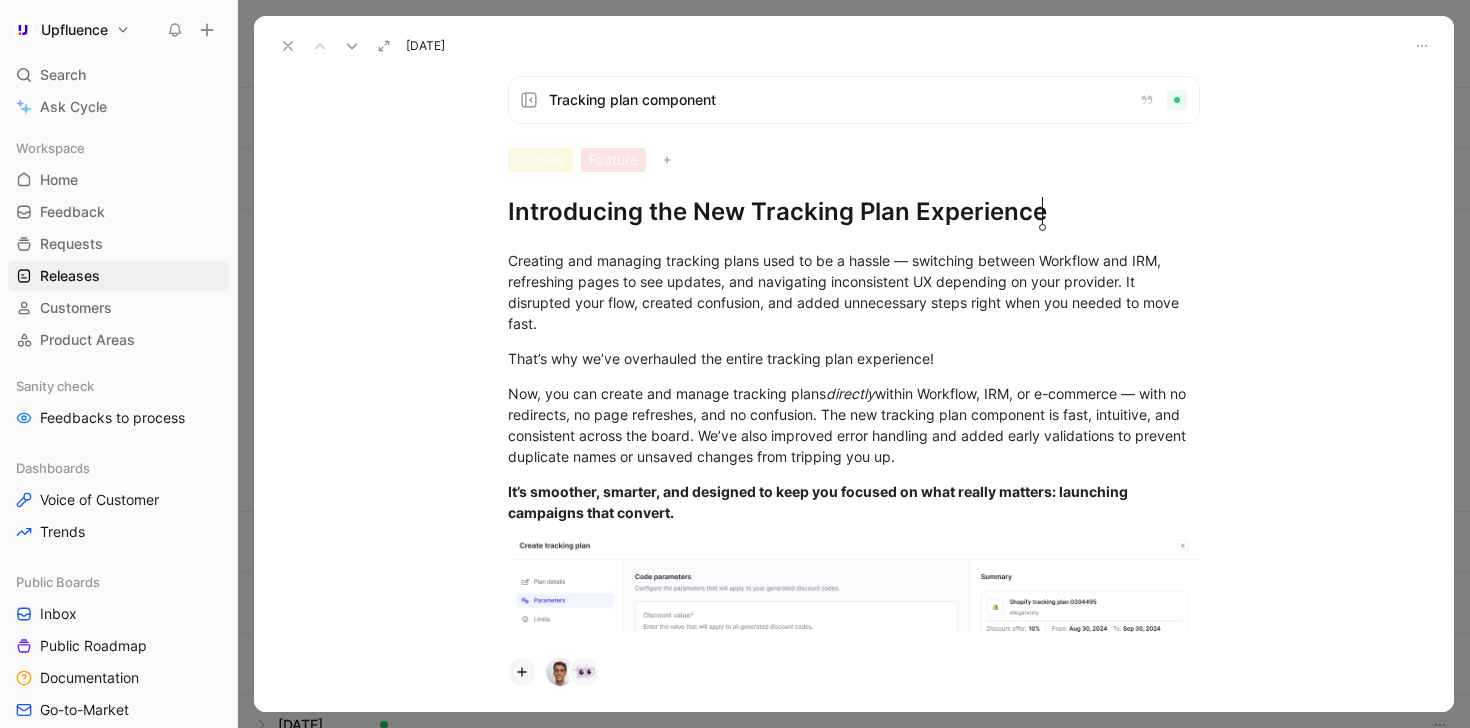 click 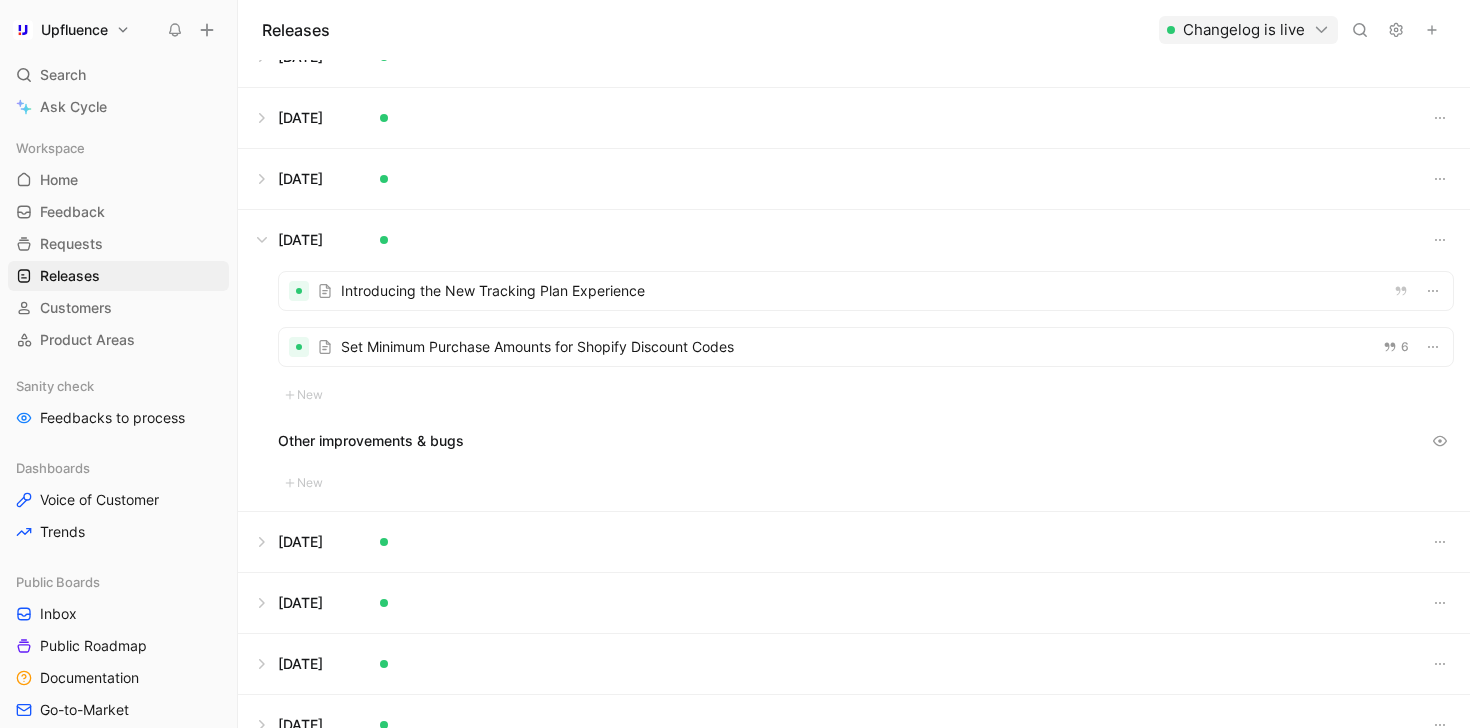 click at bounding box center (866, 347) 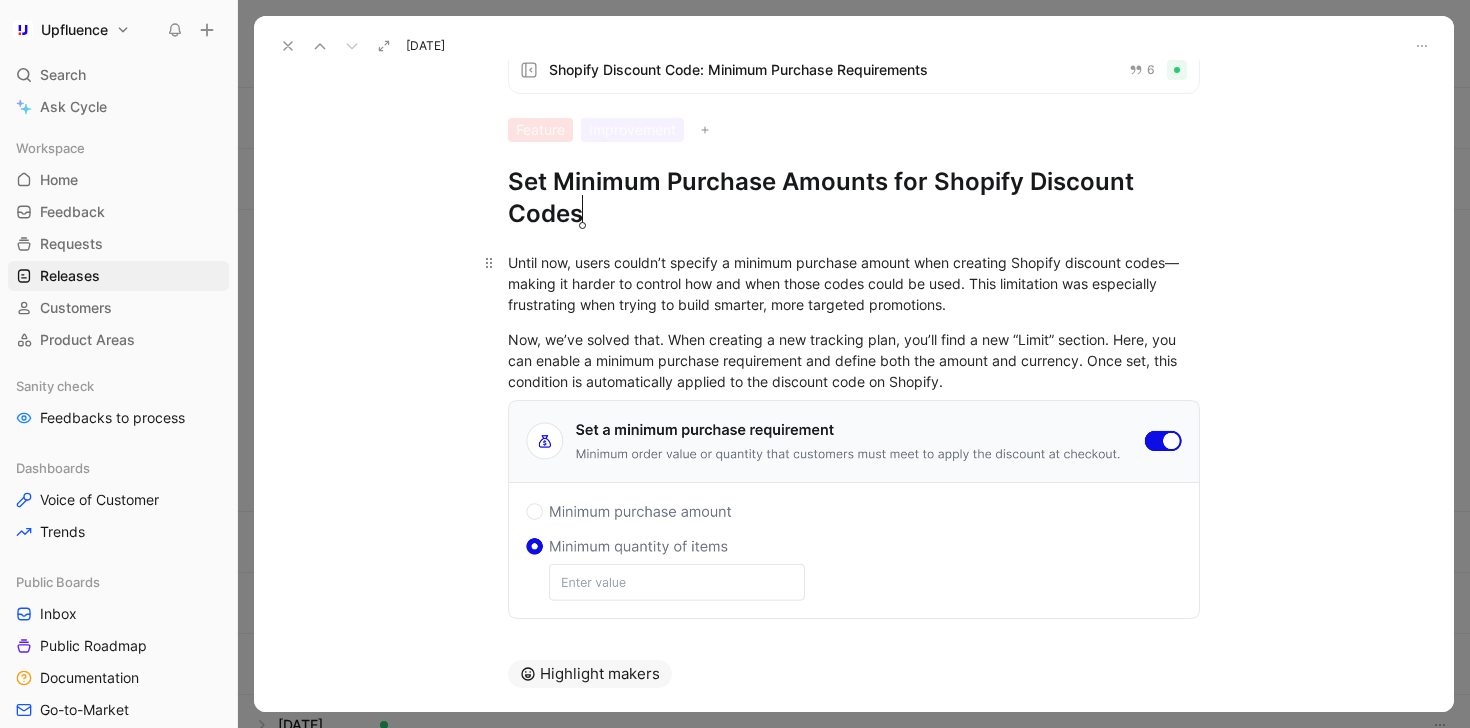 scroll, scrollTop: 34, scrollLeft: 0, axis: vertical 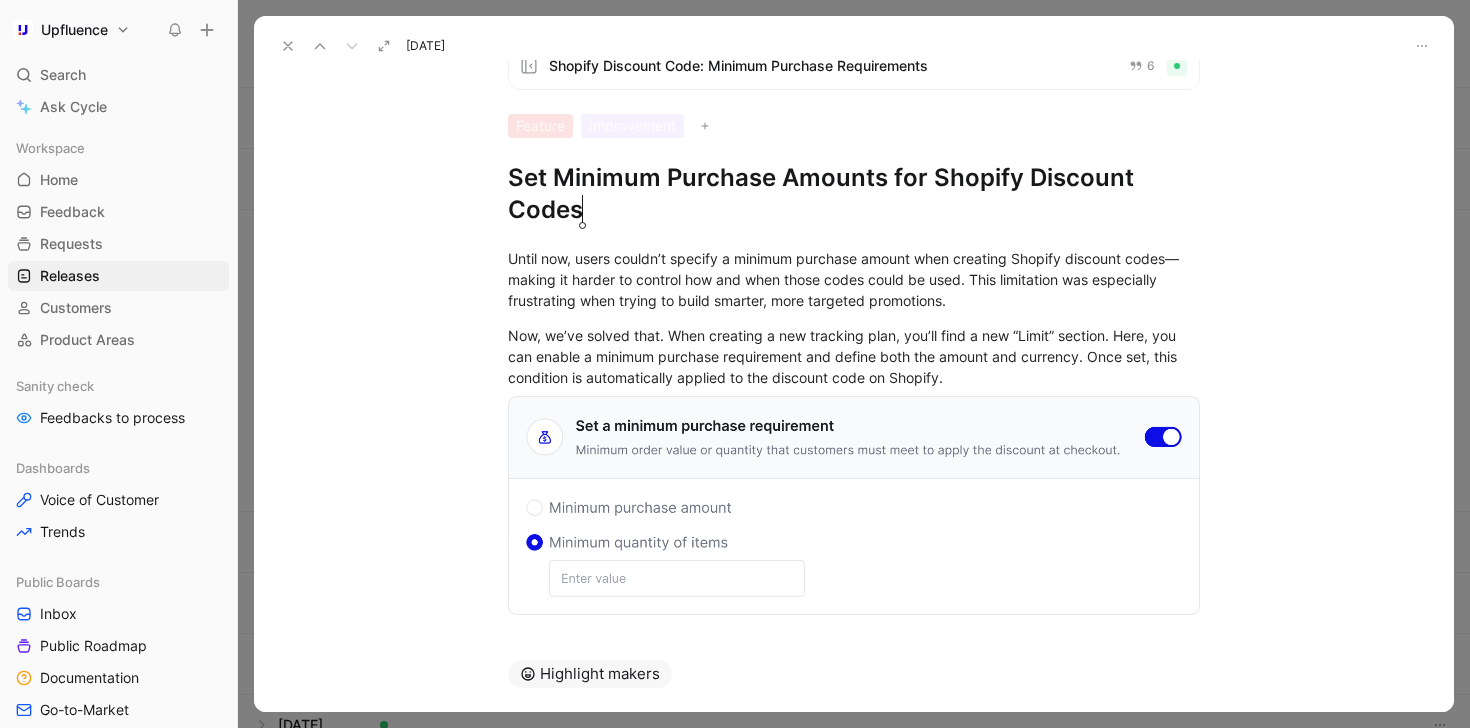 click 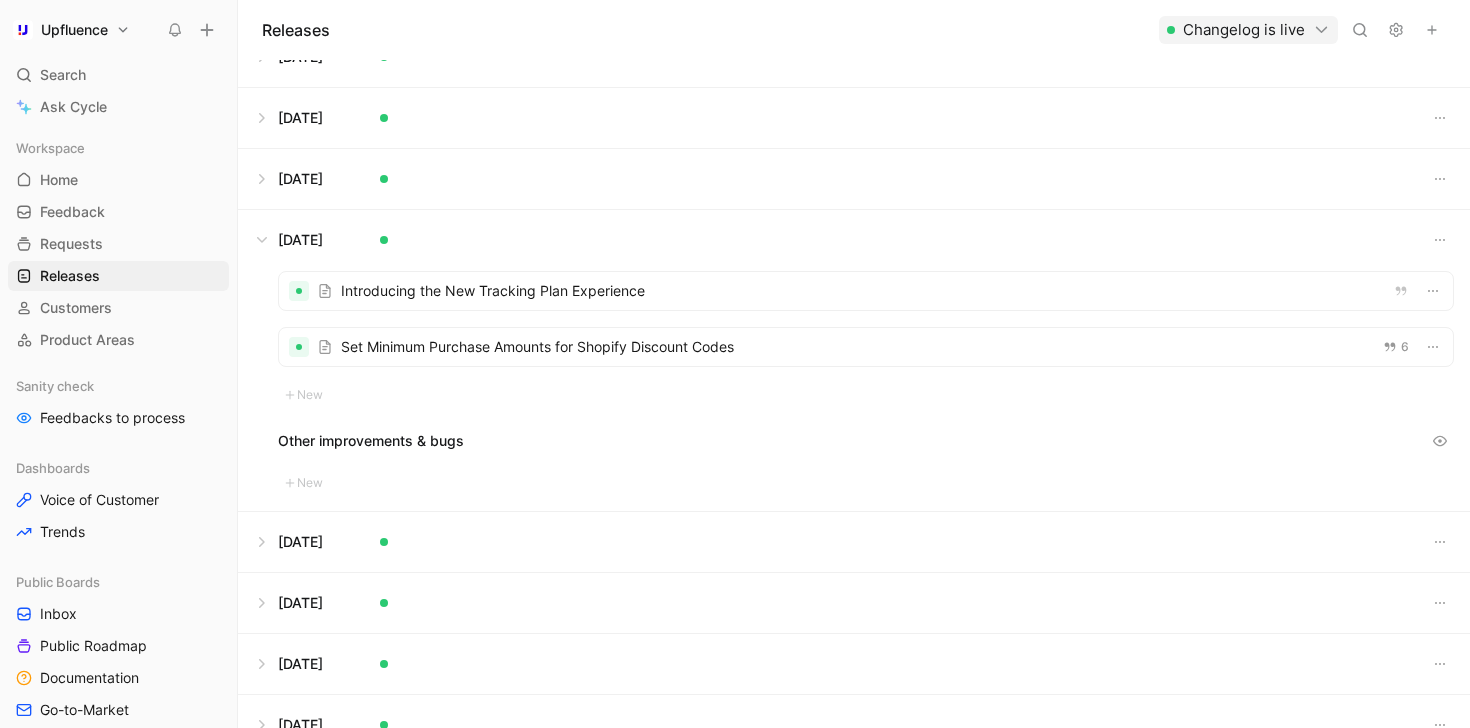 click at bounding box center [866, 347] 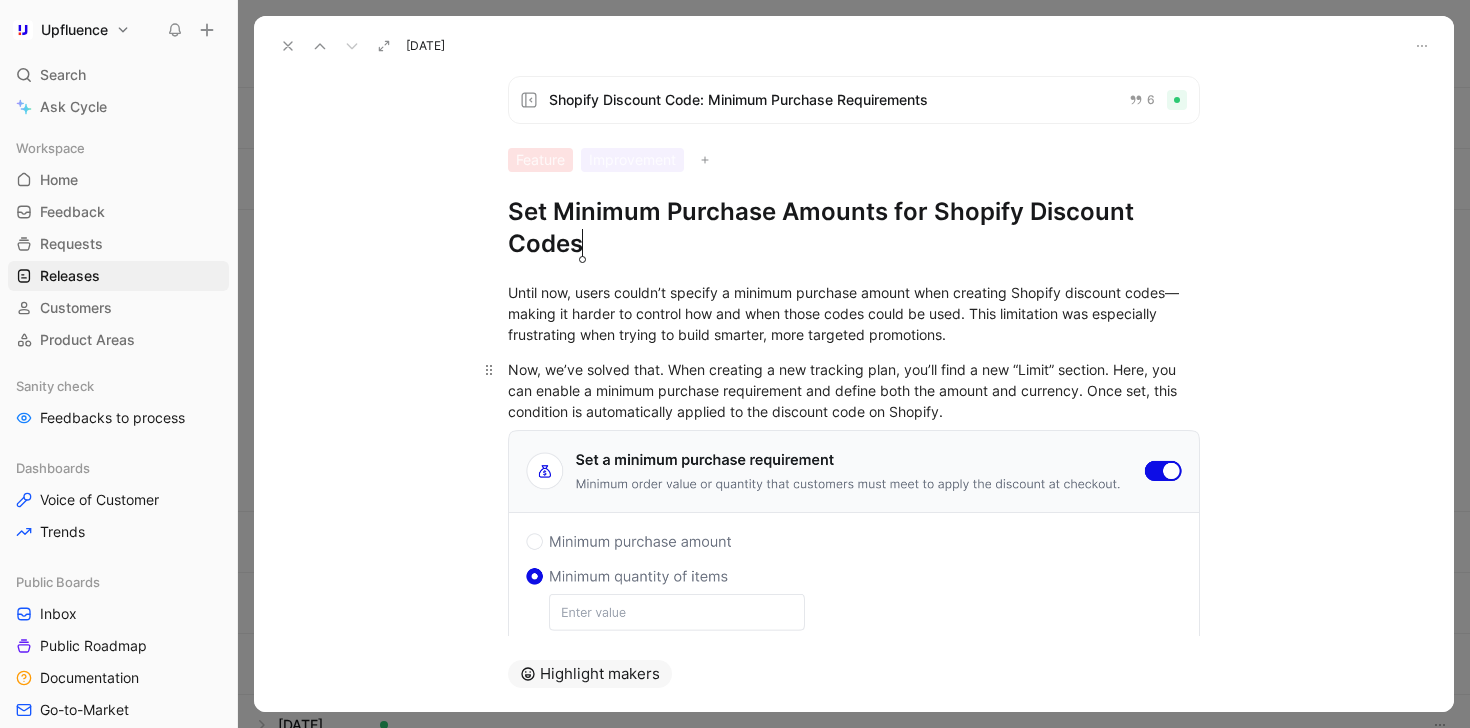 scroll, scrollTop: 88, scrollLeft: 0, axis: vertical 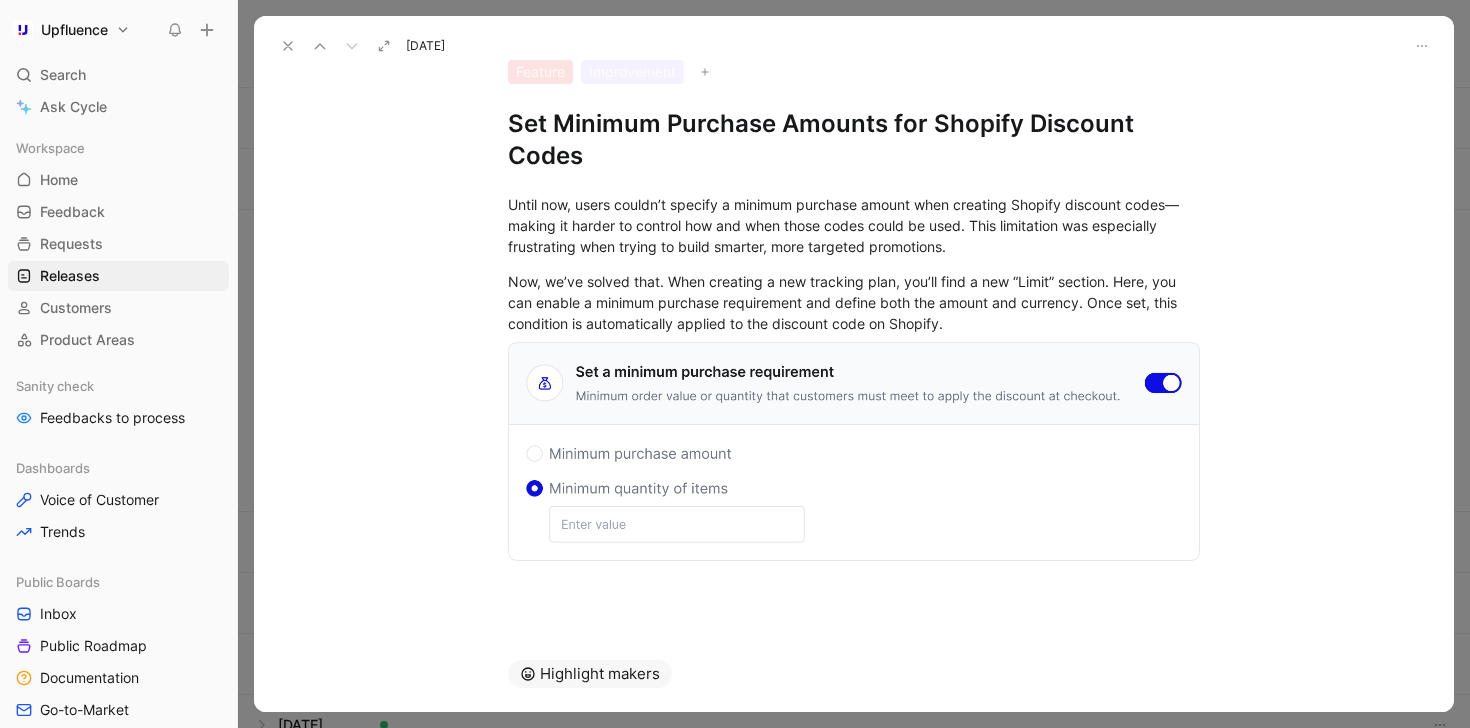 click 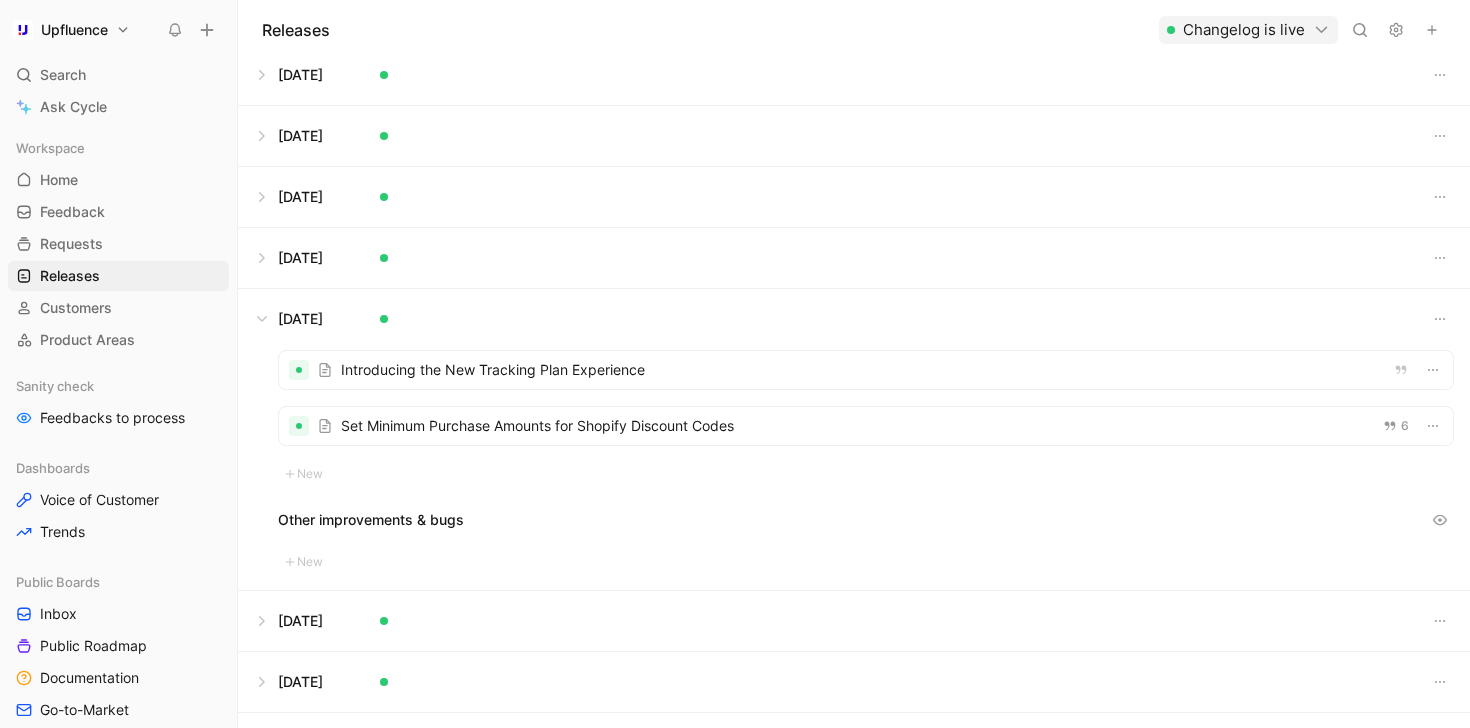 scroll, scrollTop: 229, scrollLeft: 0, axis: vertical 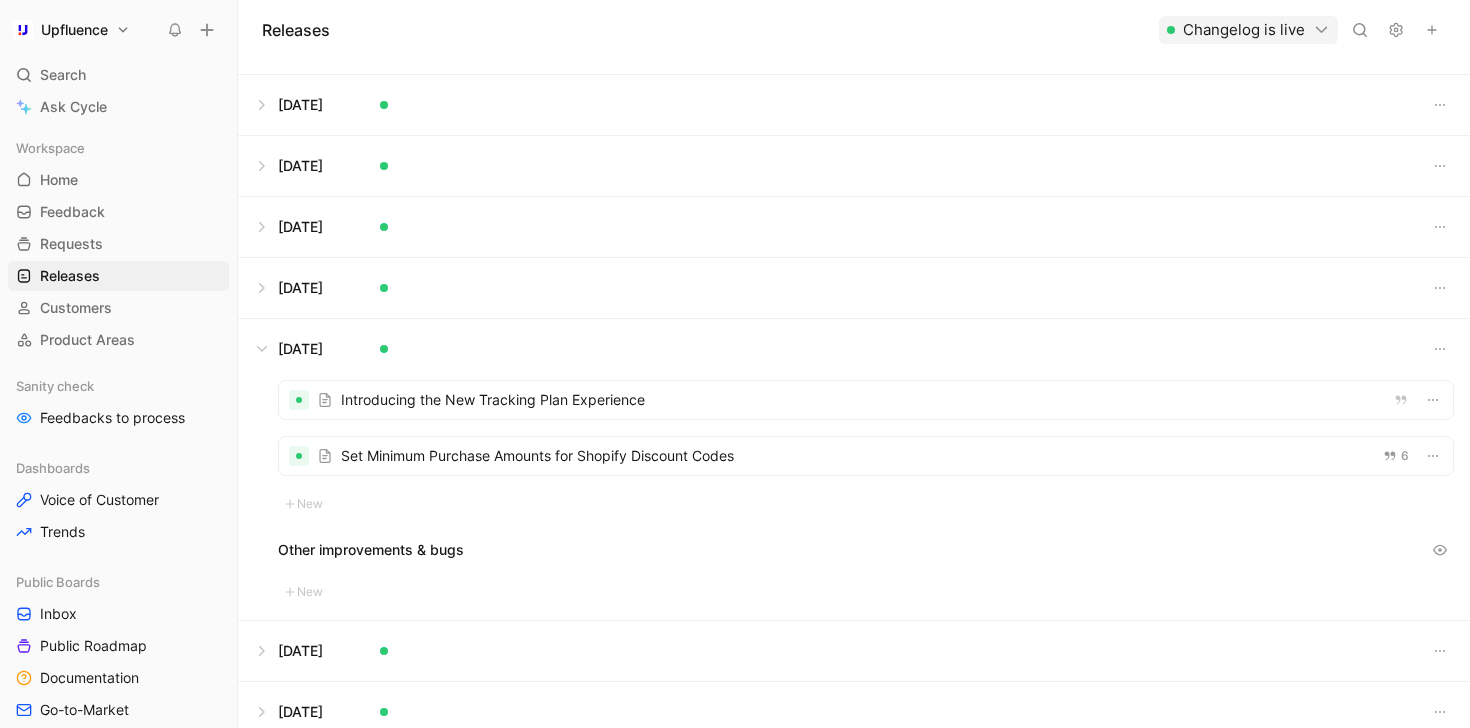click at bounding box center [854, 288] 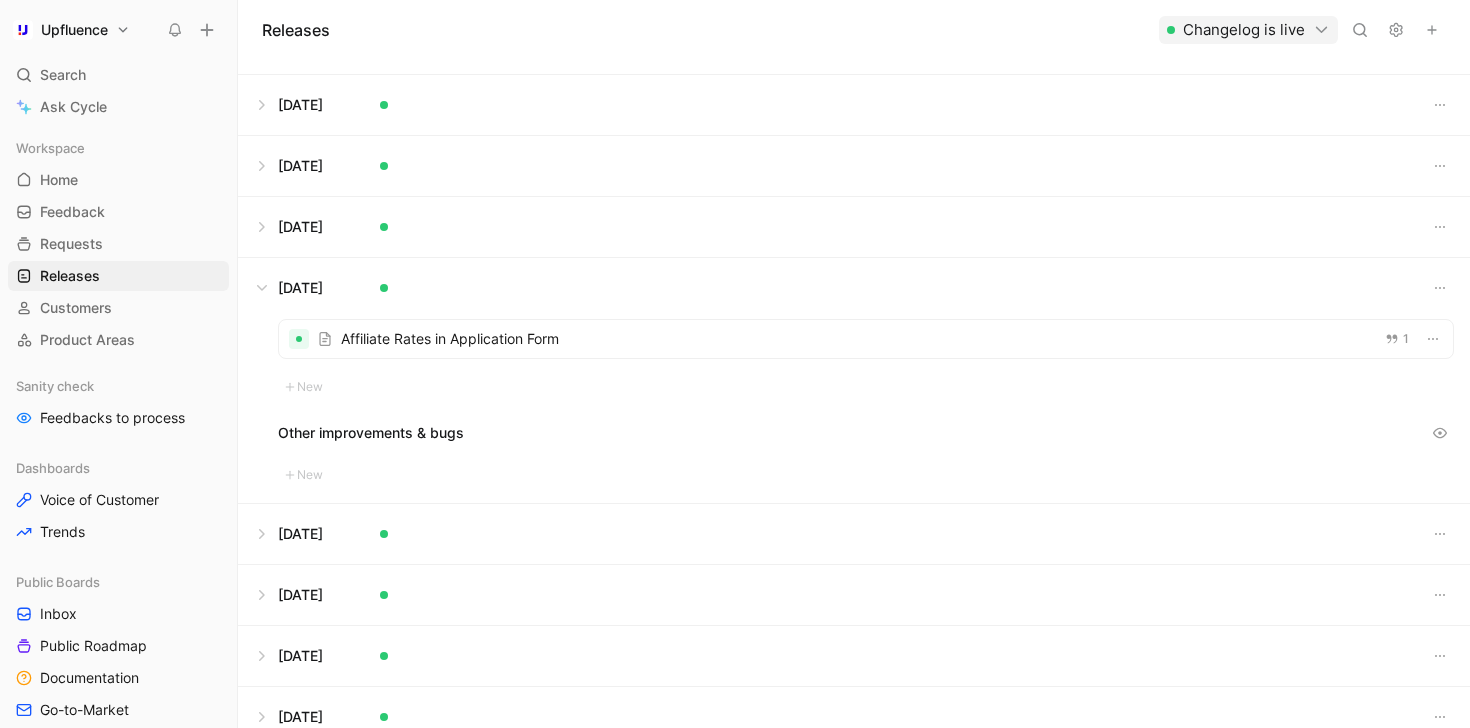 click at bounding box center (866, 339) 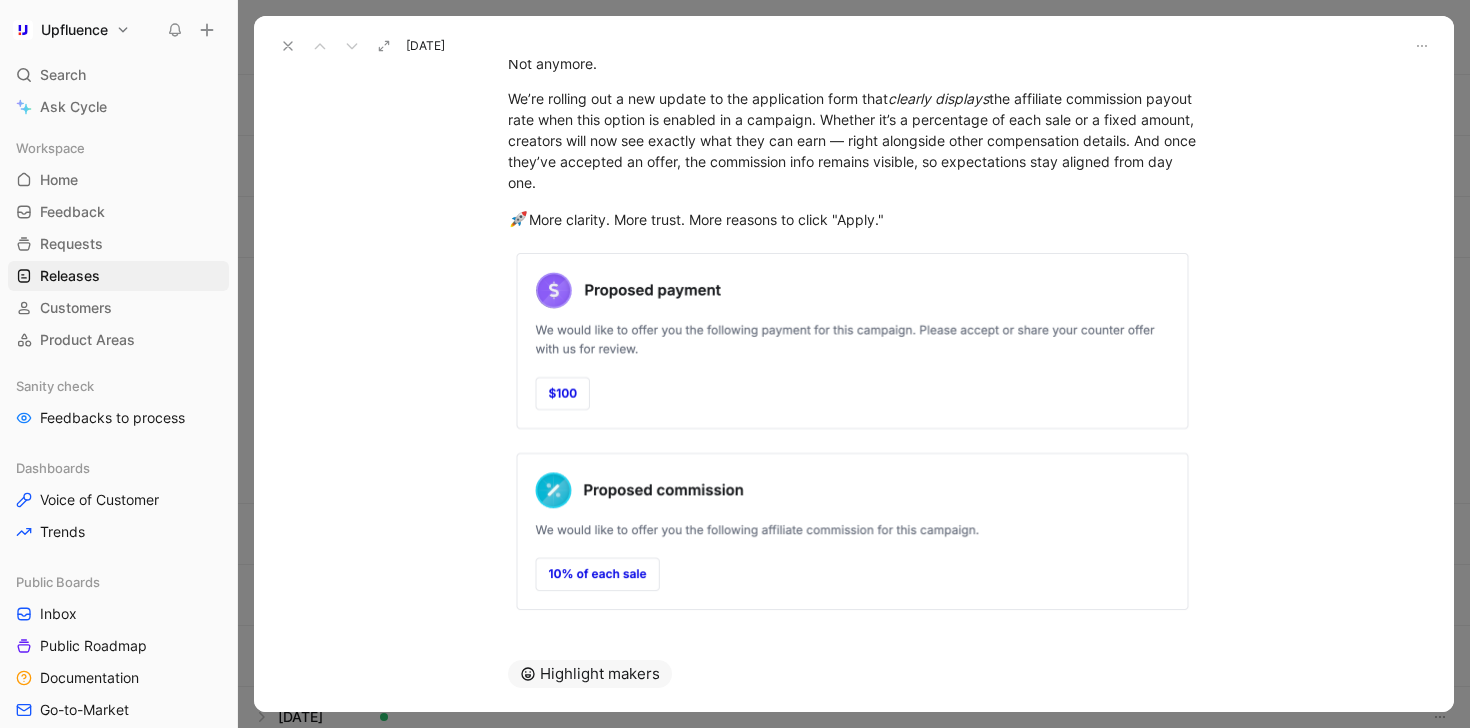 scroll, scrollTop: 338, scrollLeft: 0, axis: vertical 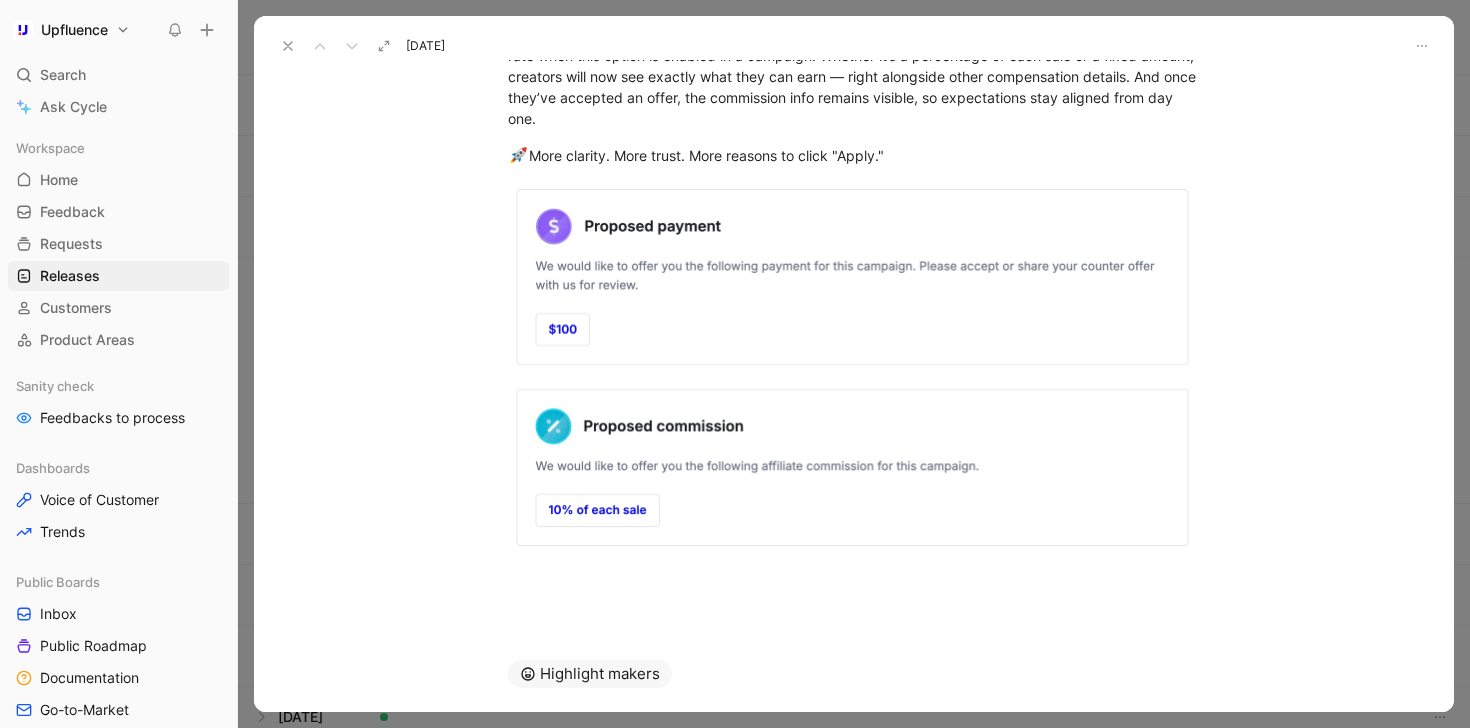 click 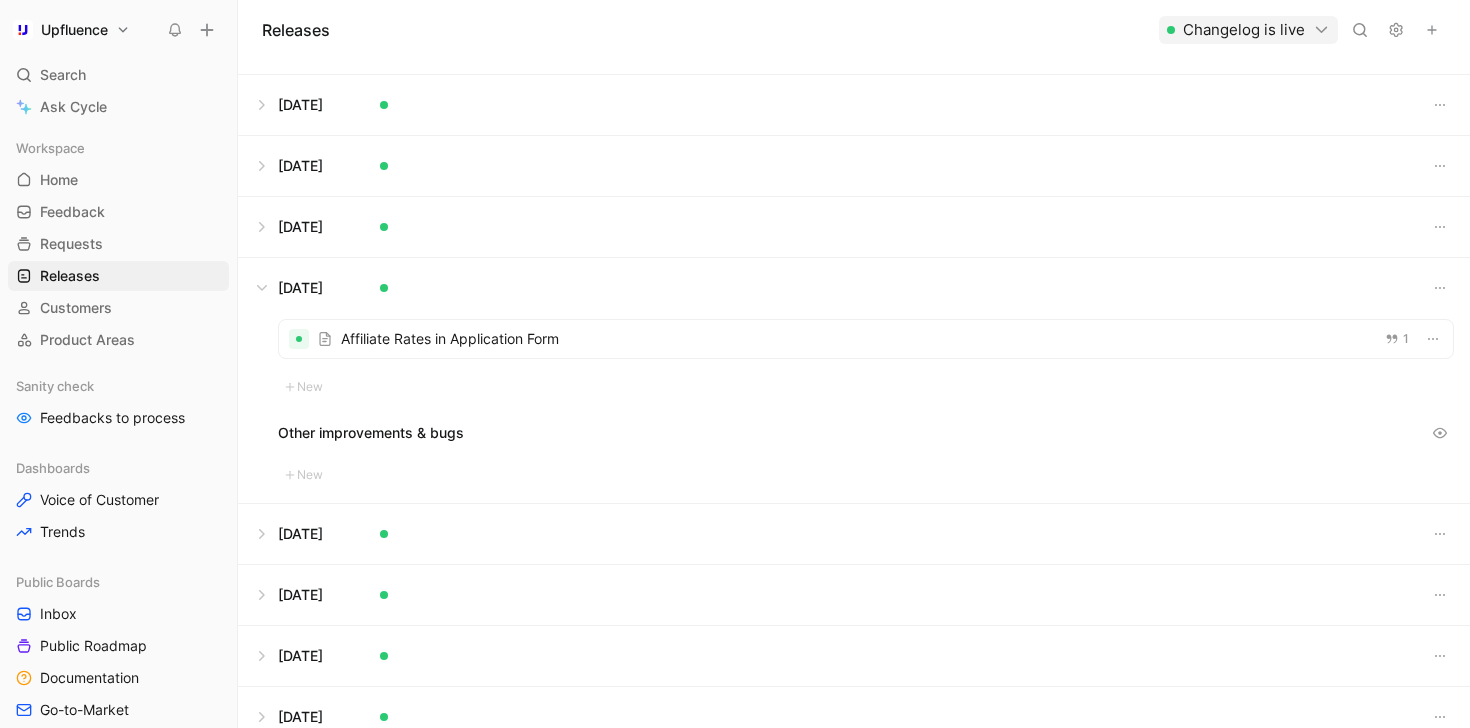 click at bounding box center [854, 227] 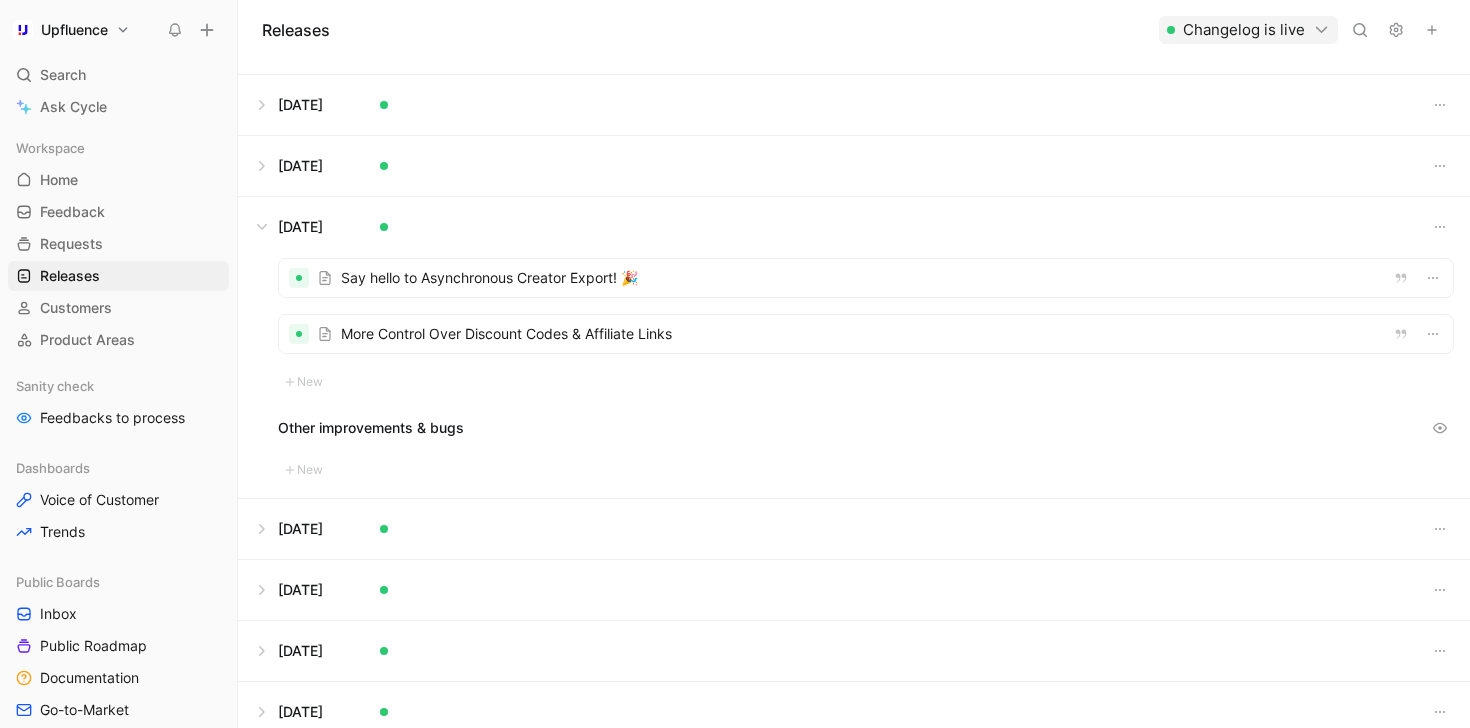 click at bounding box center (866, 334) 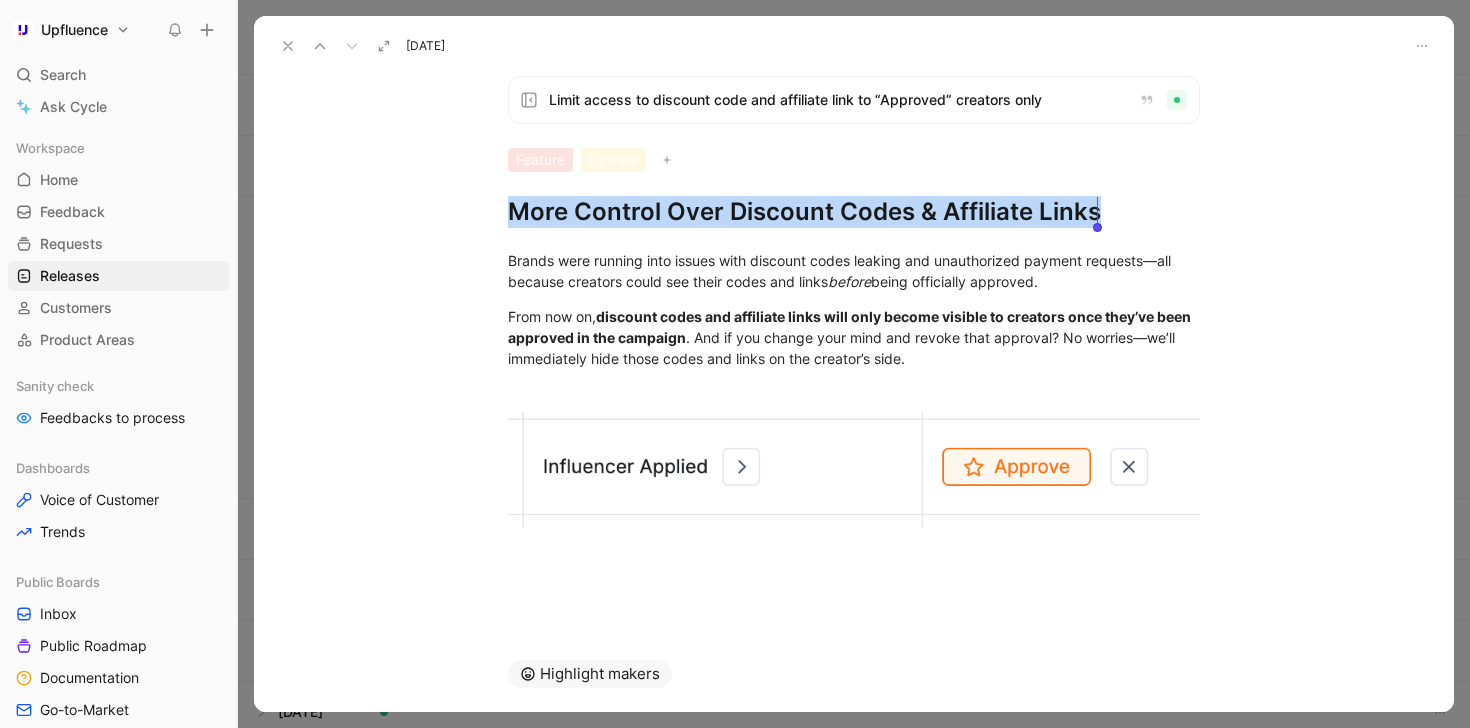 drag, startPoint x: 510, startPoint y: 208, endPoint x: 1110, endPoint y: 216, distance: 600.05334 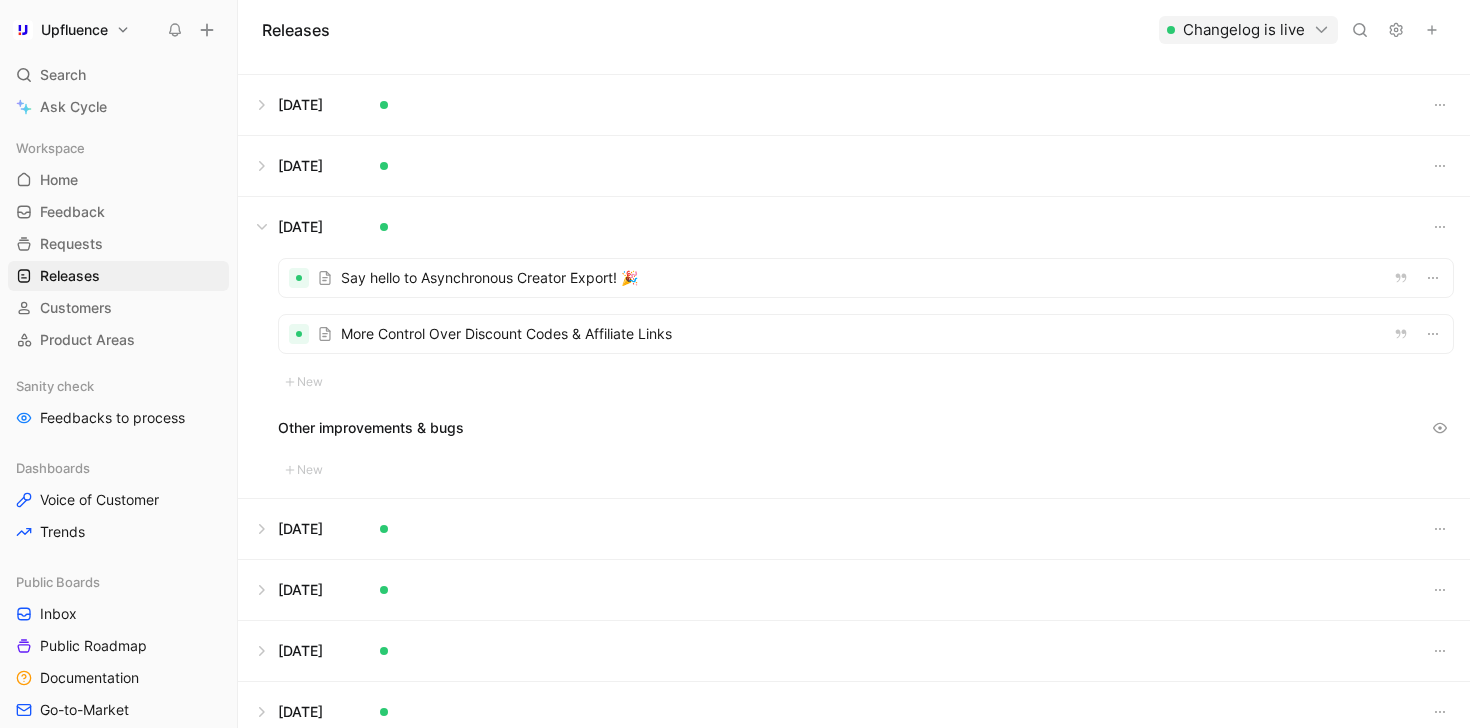 click at bounding box center [854, 166] 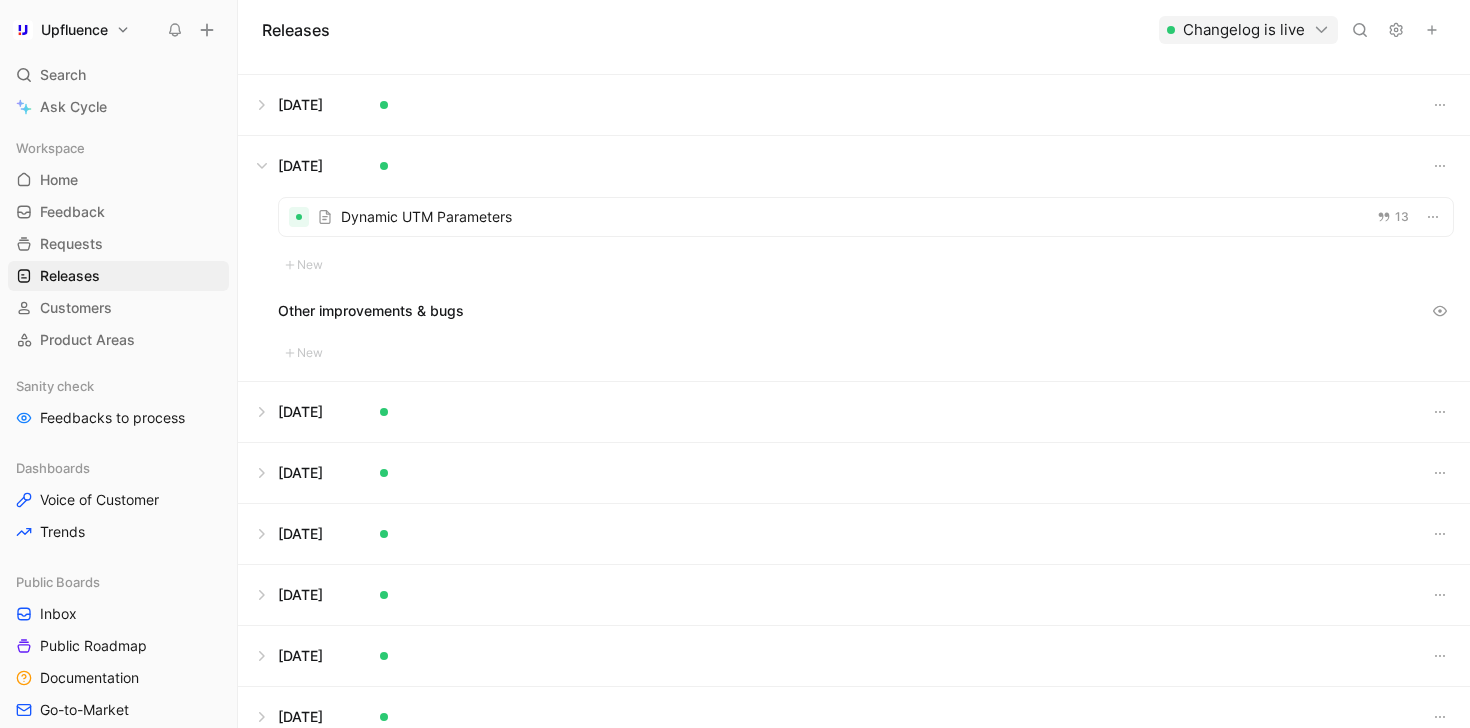 click at bounding box center (866, 217) 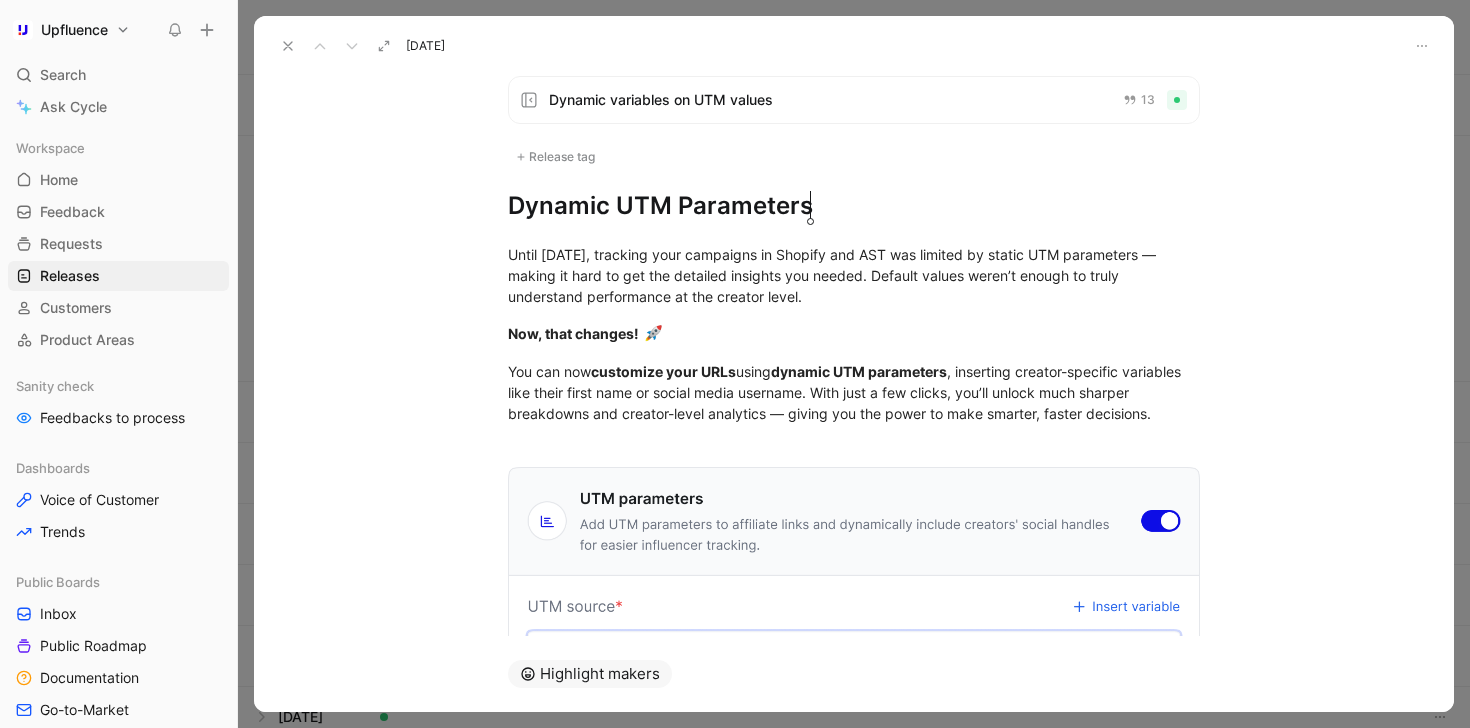 click 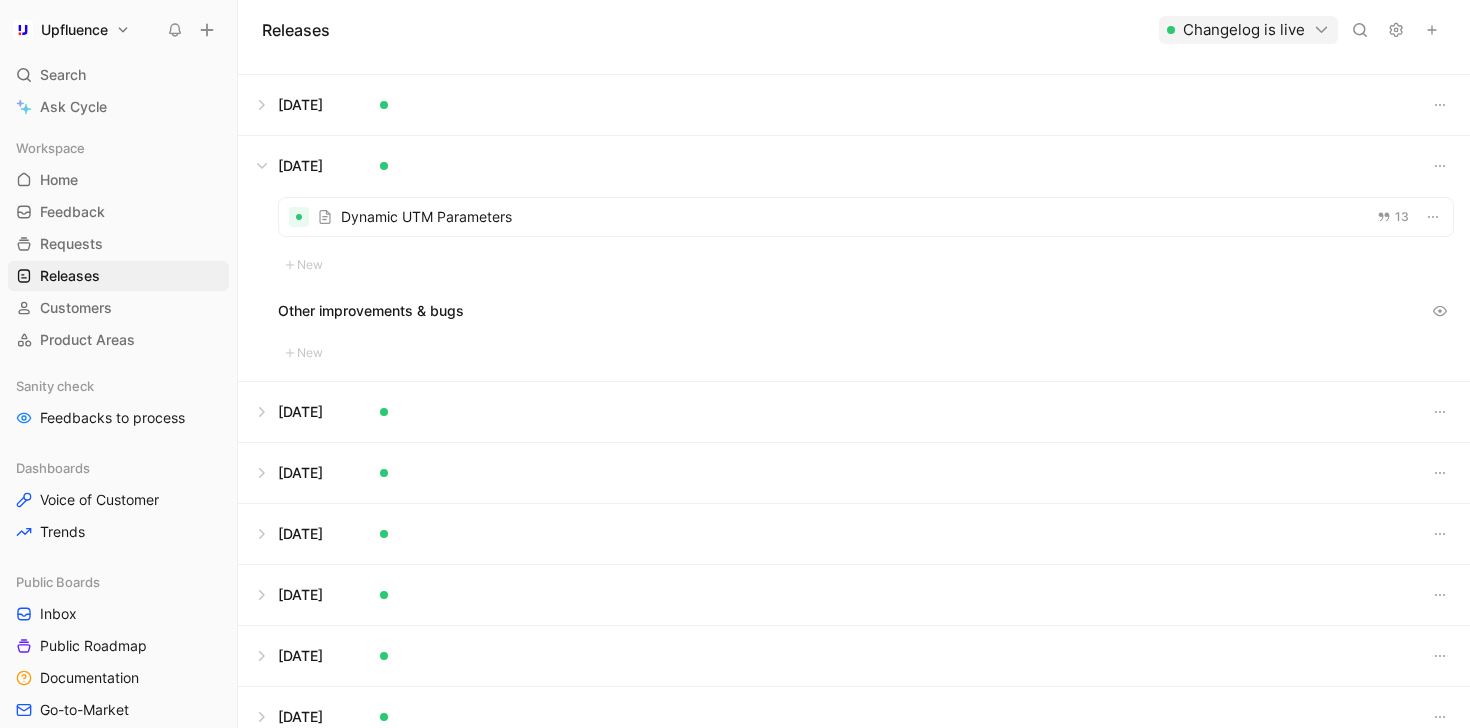 click at bounding box center [854, 105] 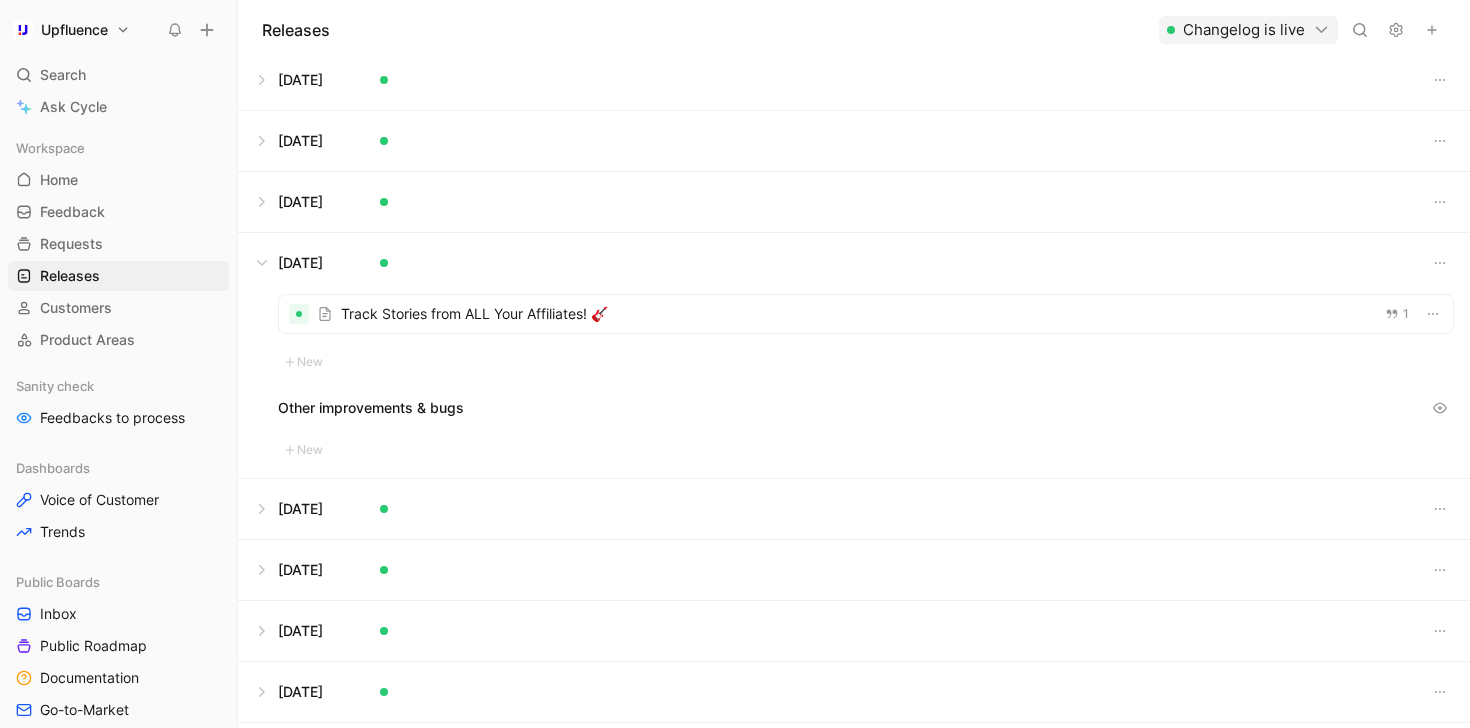 scroll, scrollTop: 53, scrollLeft: 0, axis: vertical 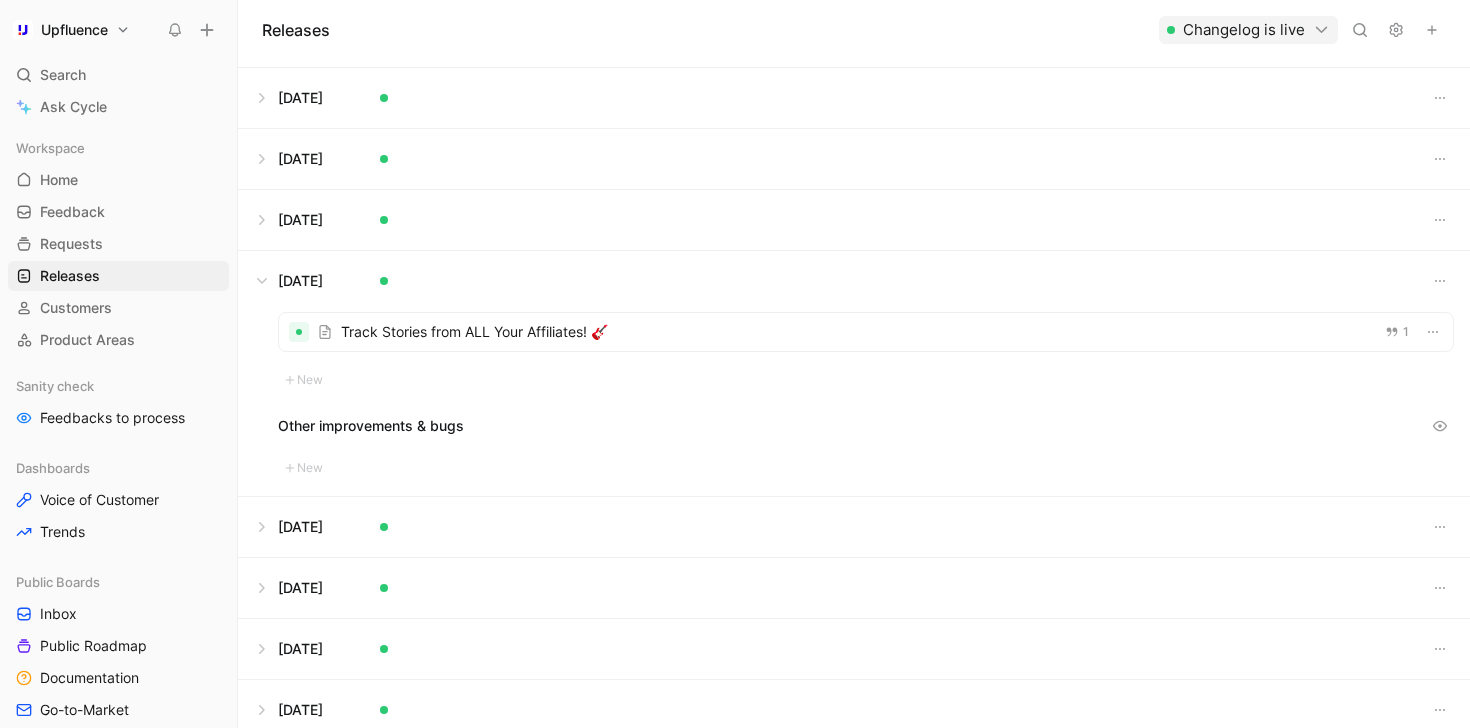 click at bounding box center [866, 332] 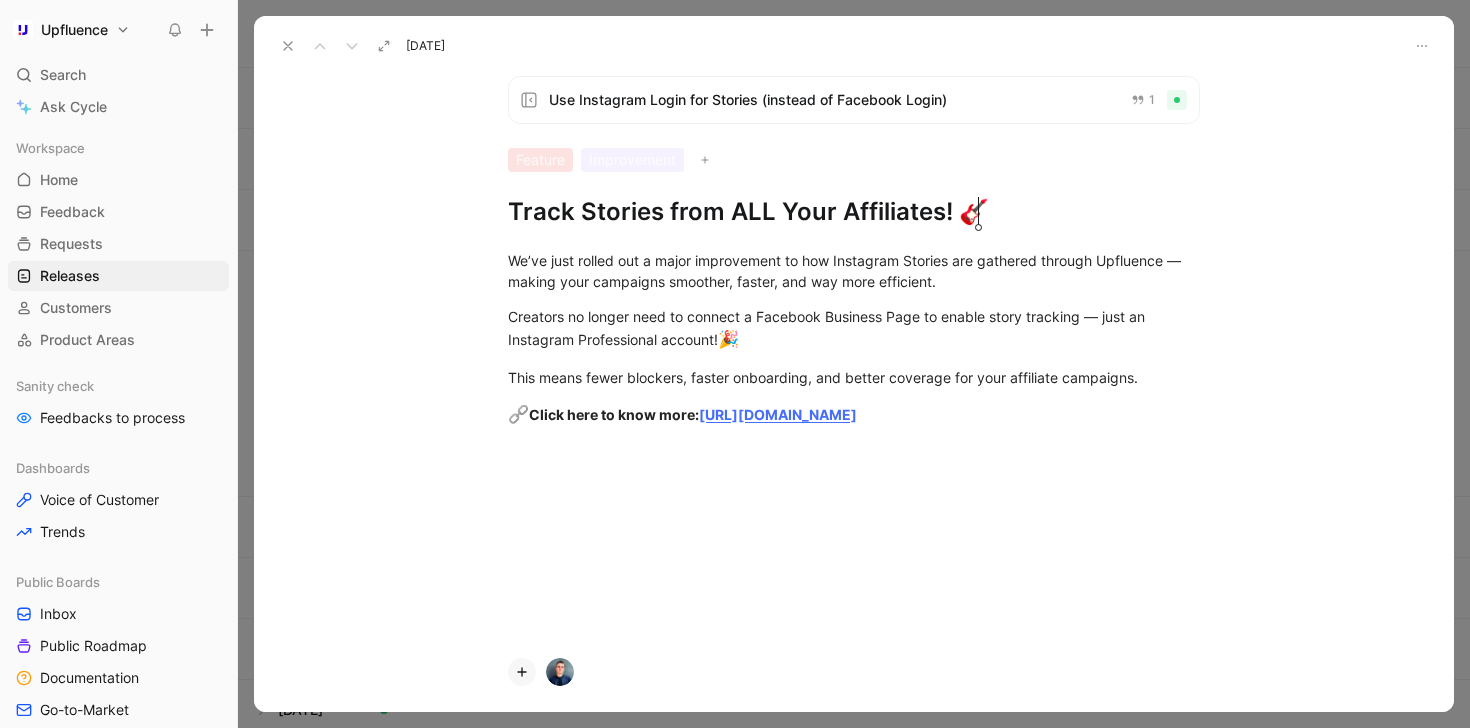 click 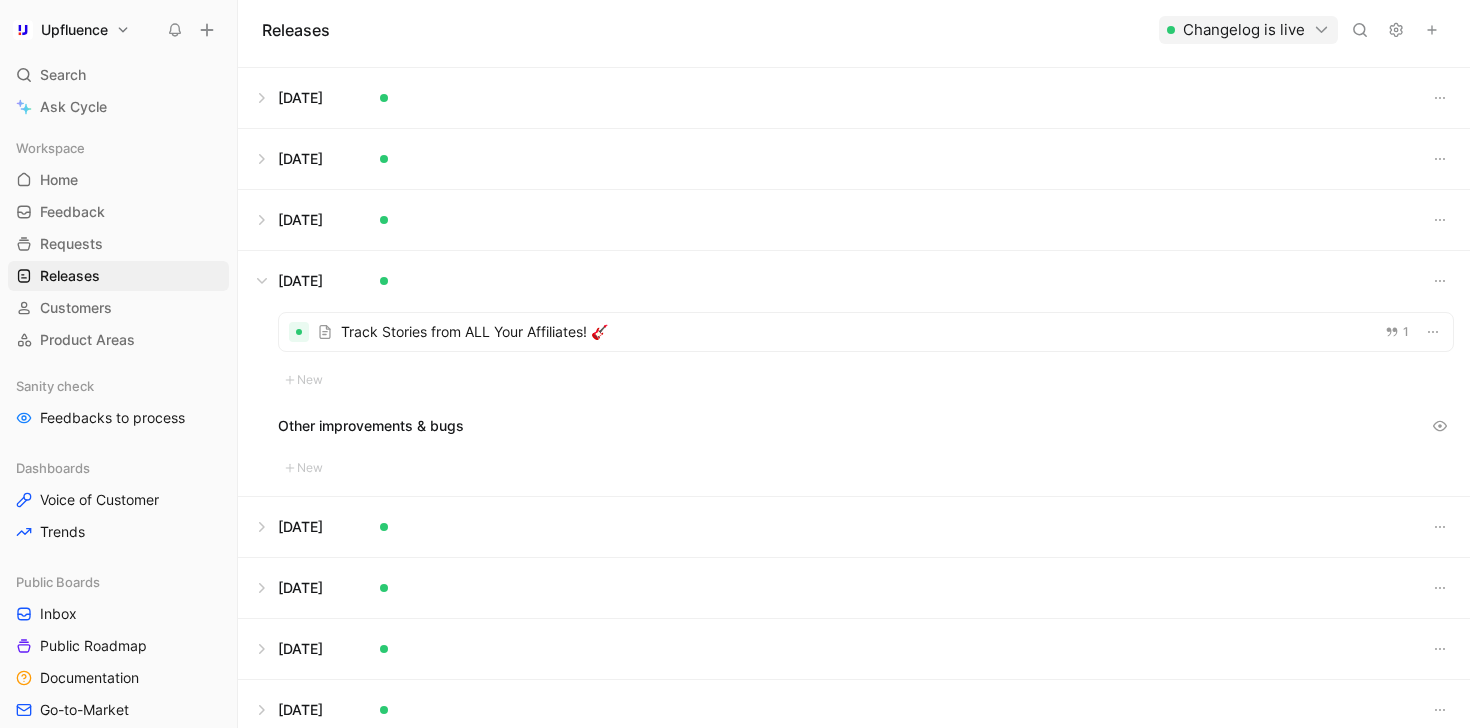 click at bounding box center [854, 220] 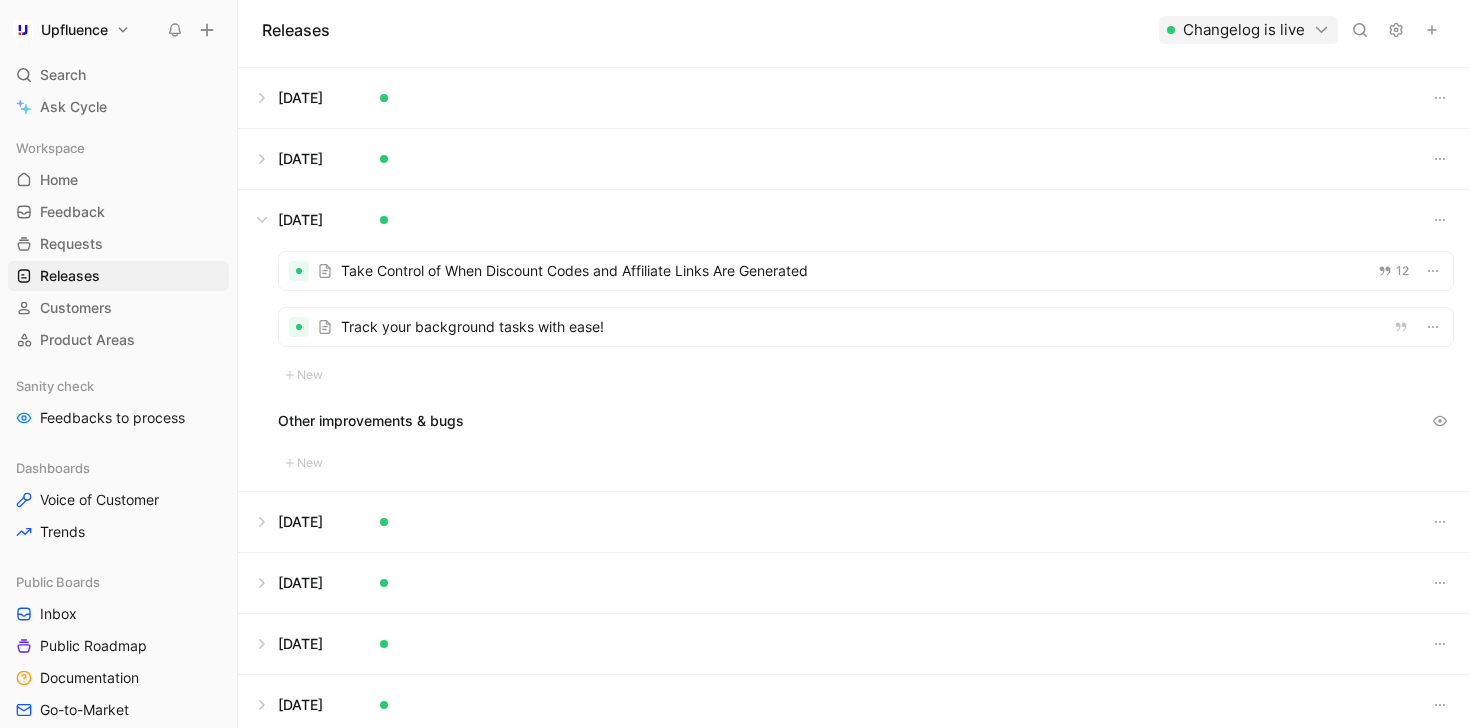 click at bounding box center [866, 271] 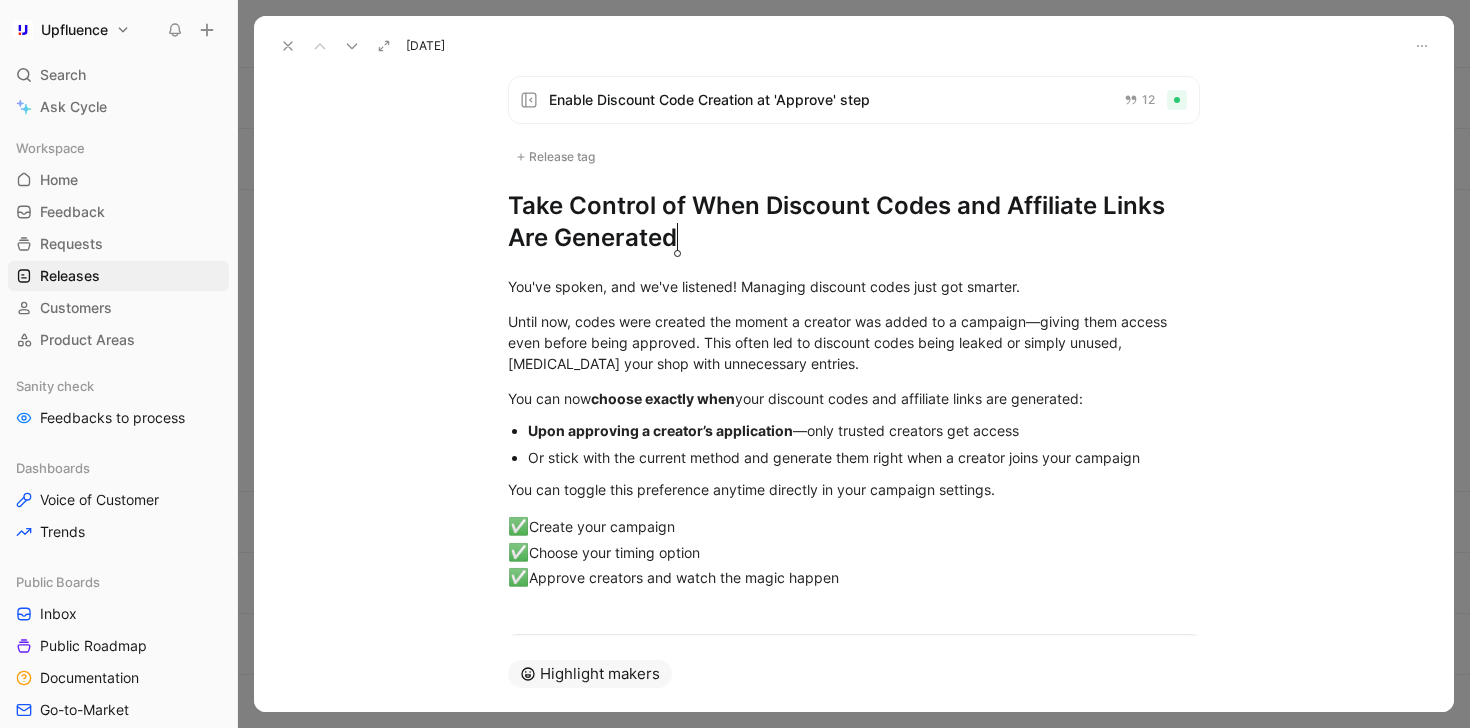 click 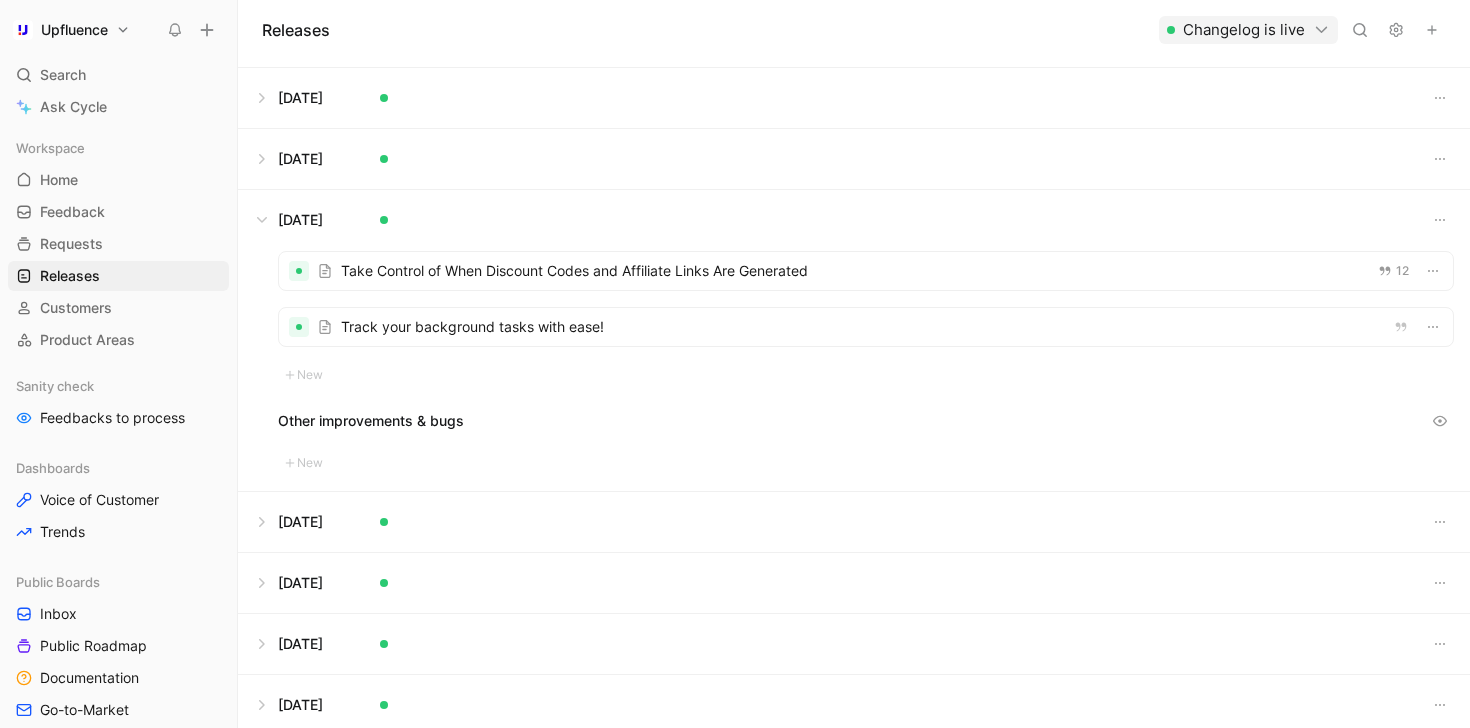 click at bounding box center [866, 327] 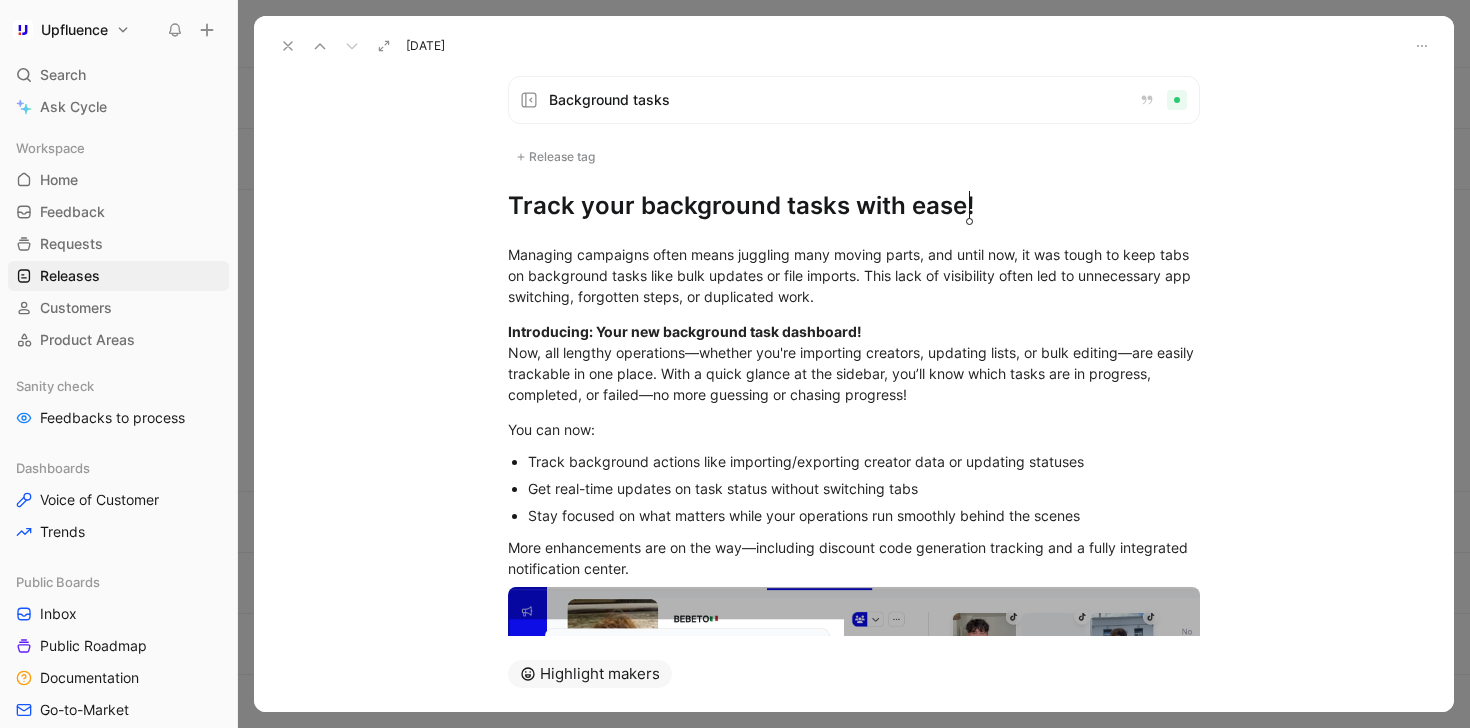 click 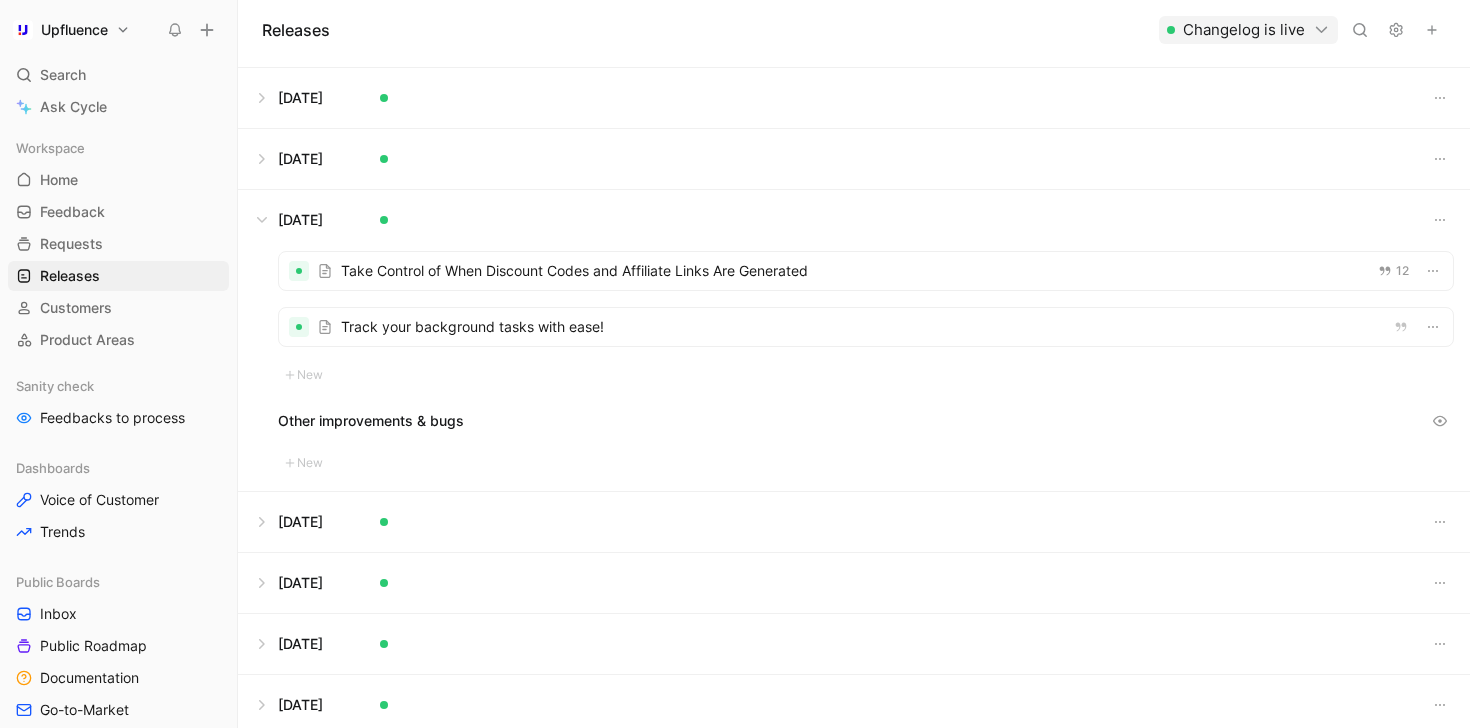 click at bounding box center (854, 159) 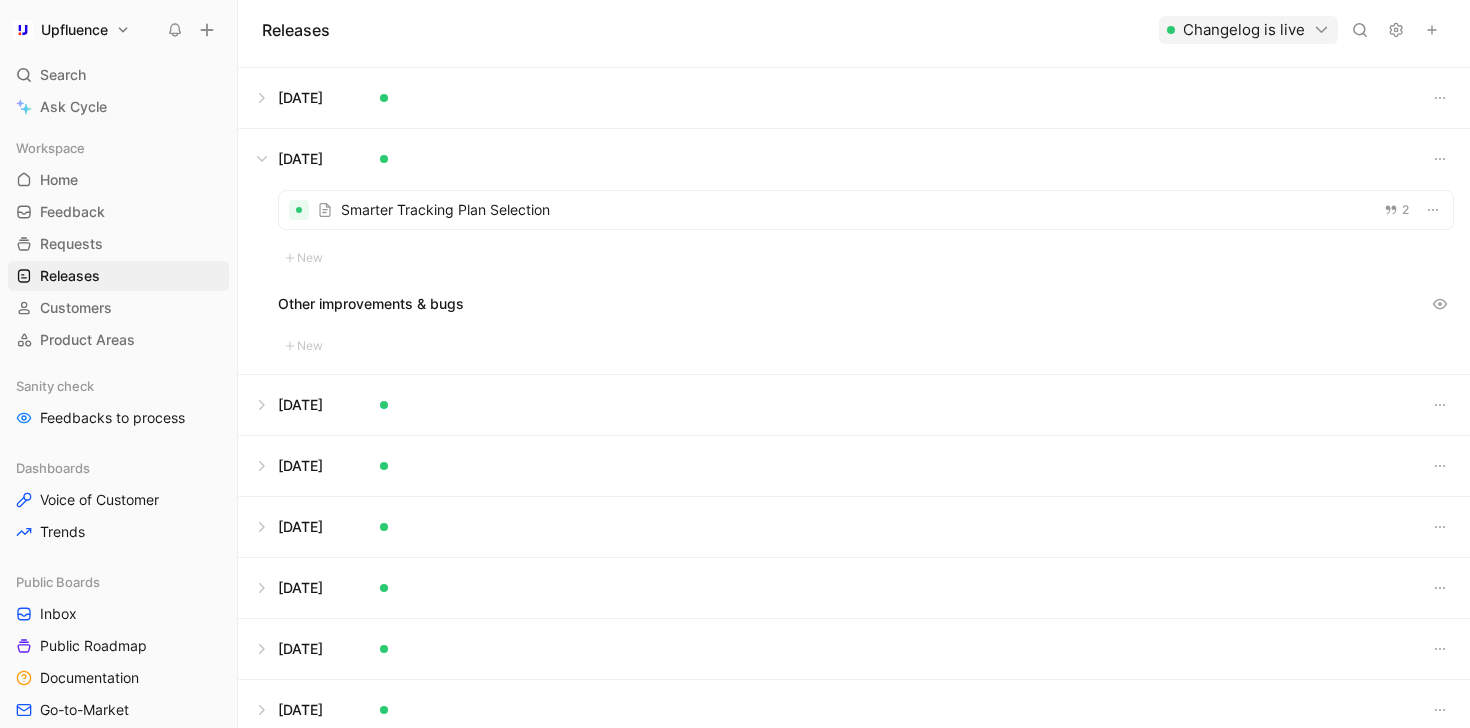 click at bounding box center (866, 210) 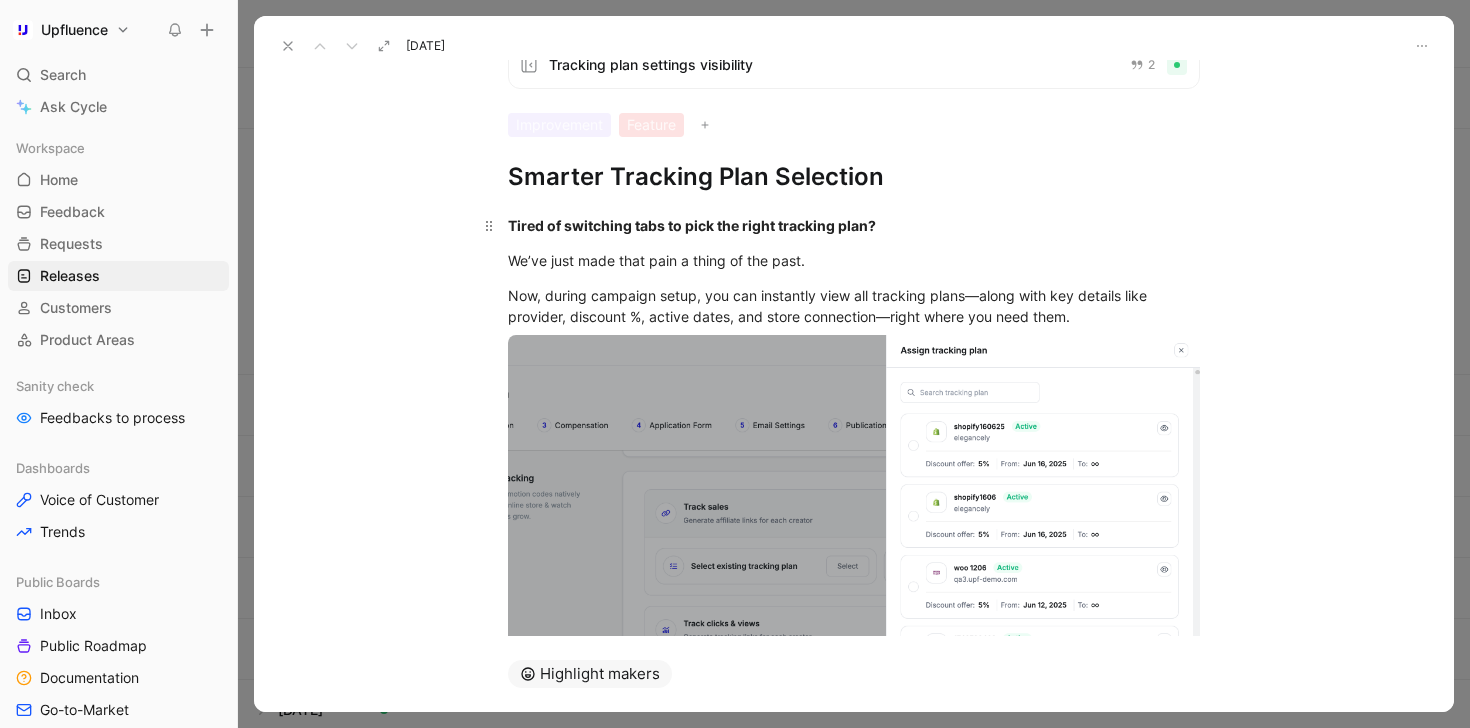 scroll, scrollTop: 36, scrollLeft: 0, axis: vertical 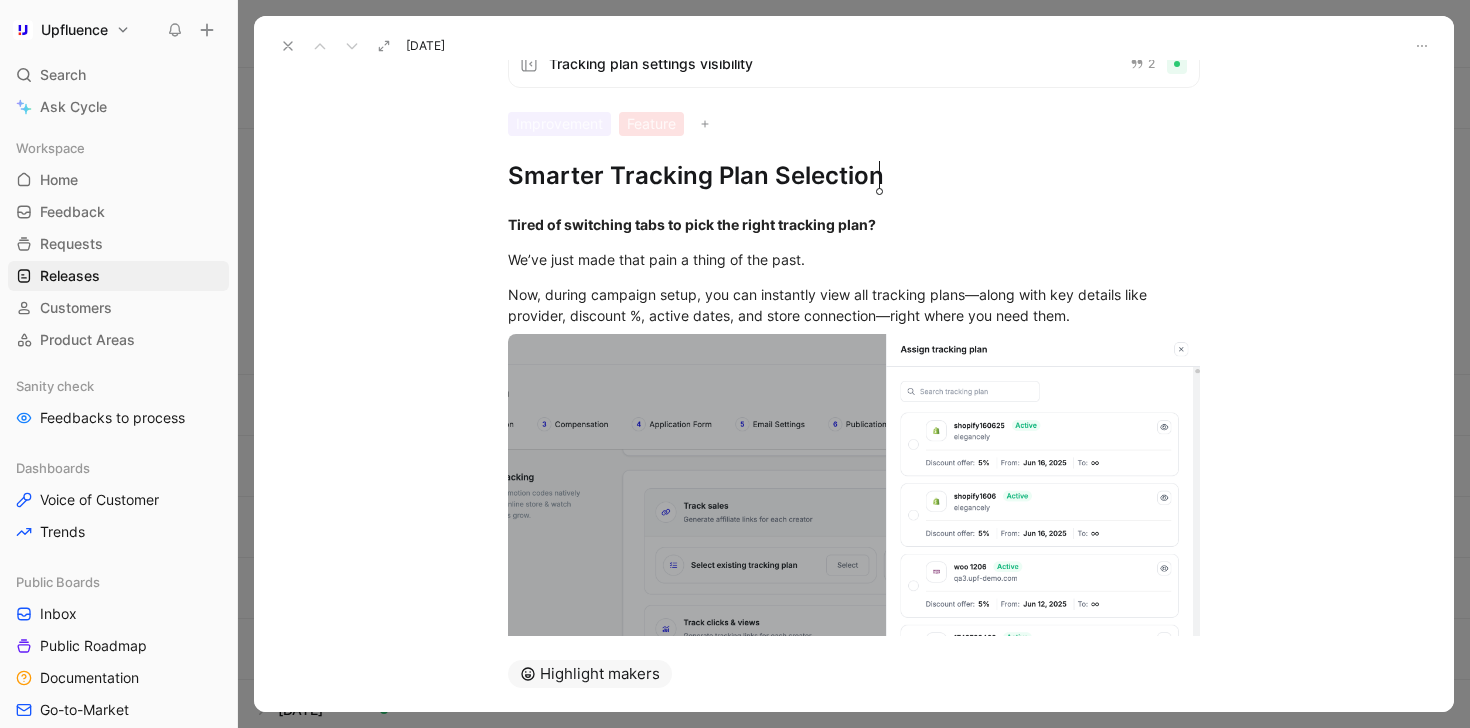 click 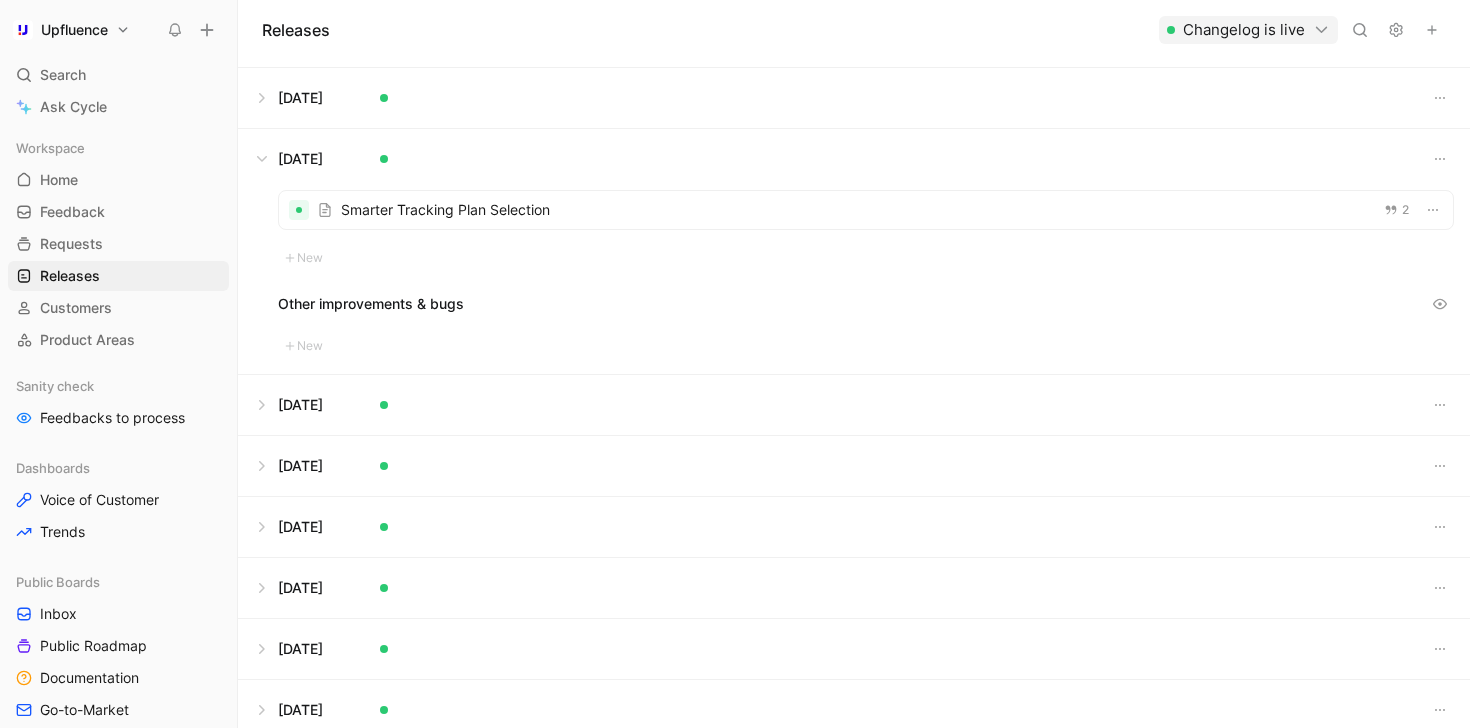scroll, scrollTop: 0, scrollLeft: 0, axis: both 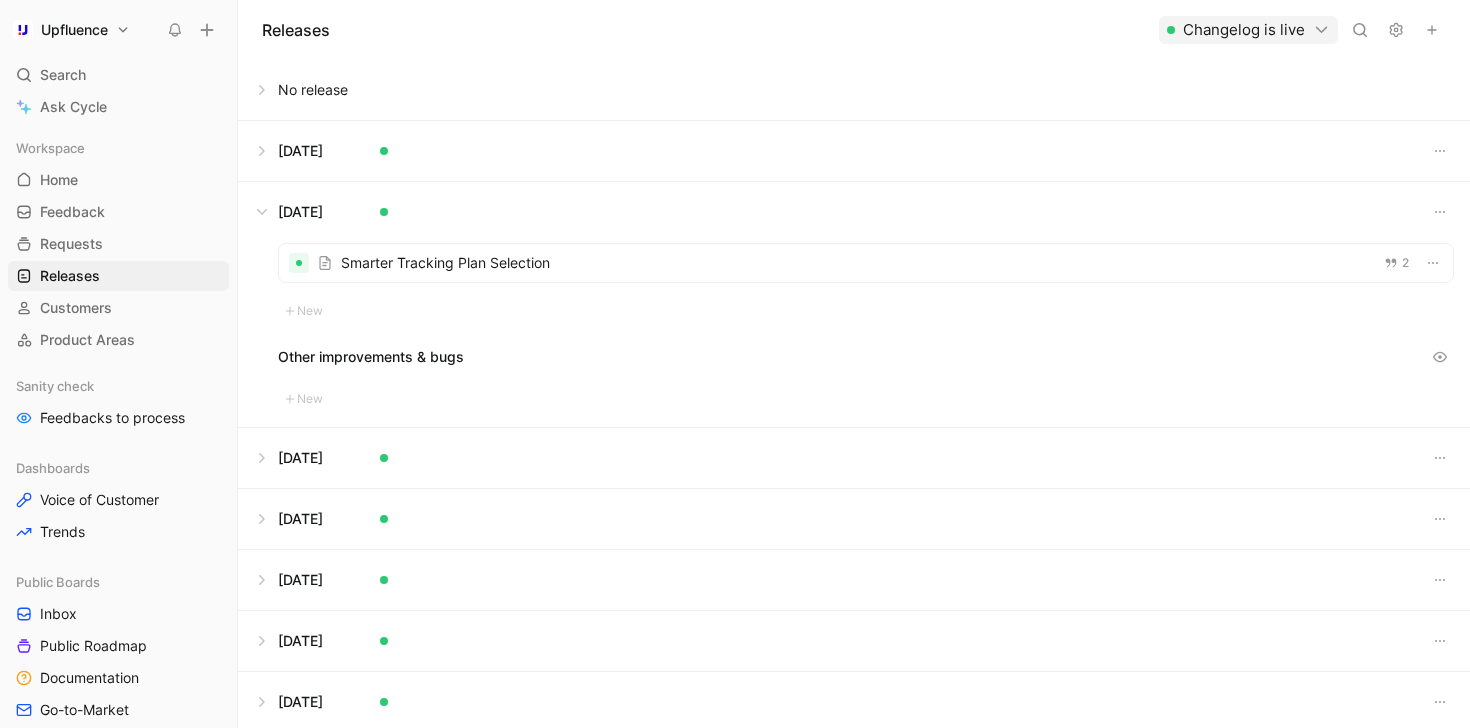 click at bounding box center [854, 151] 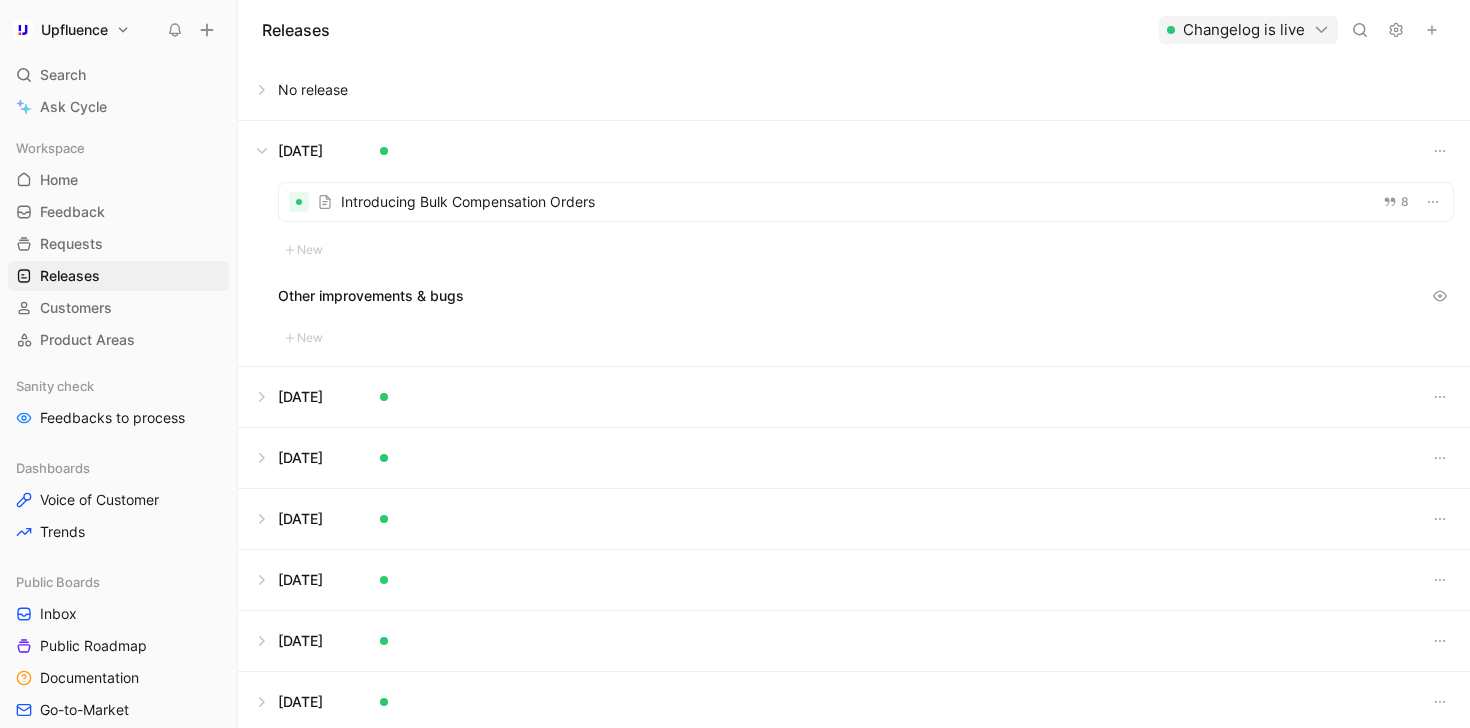 click at bounding box center [854, 397] 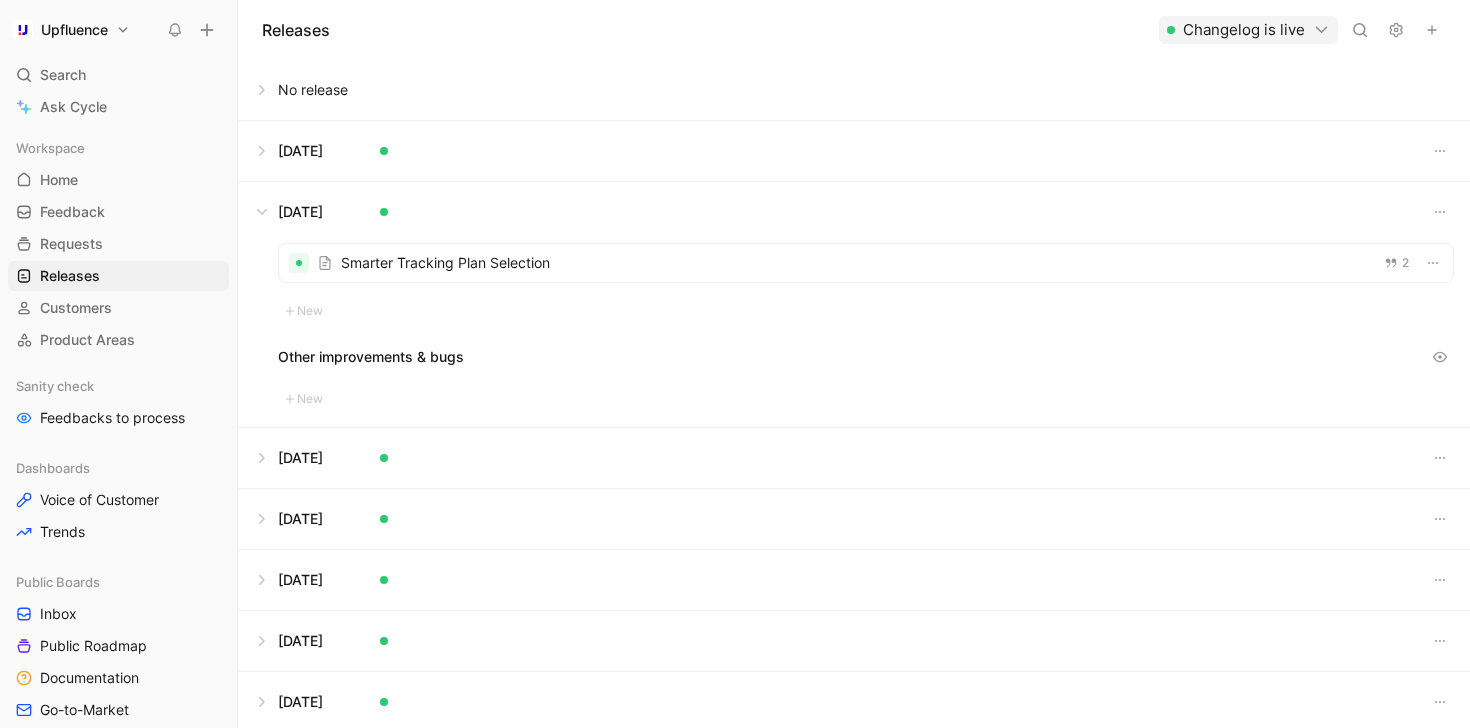 click at bounding box center [854, 458] 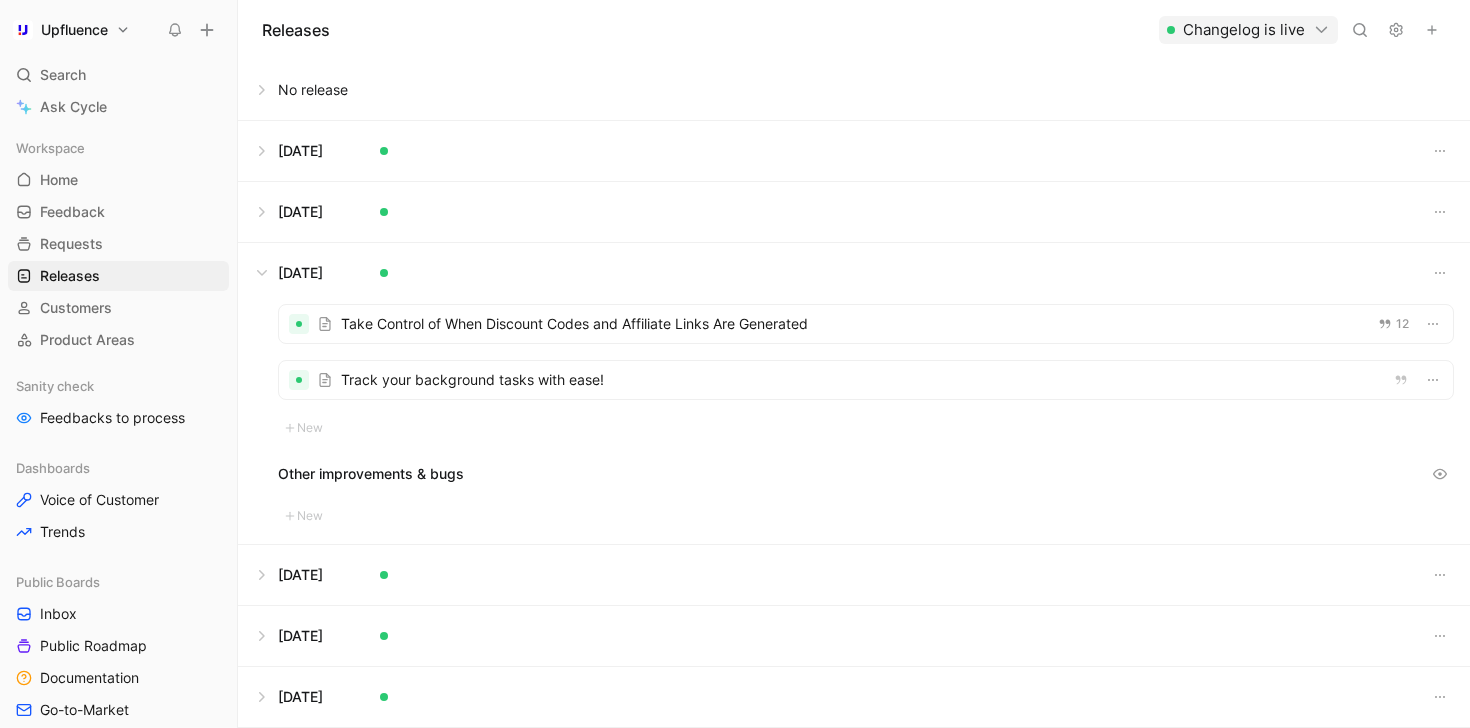 click at bounding box center (854, 575) 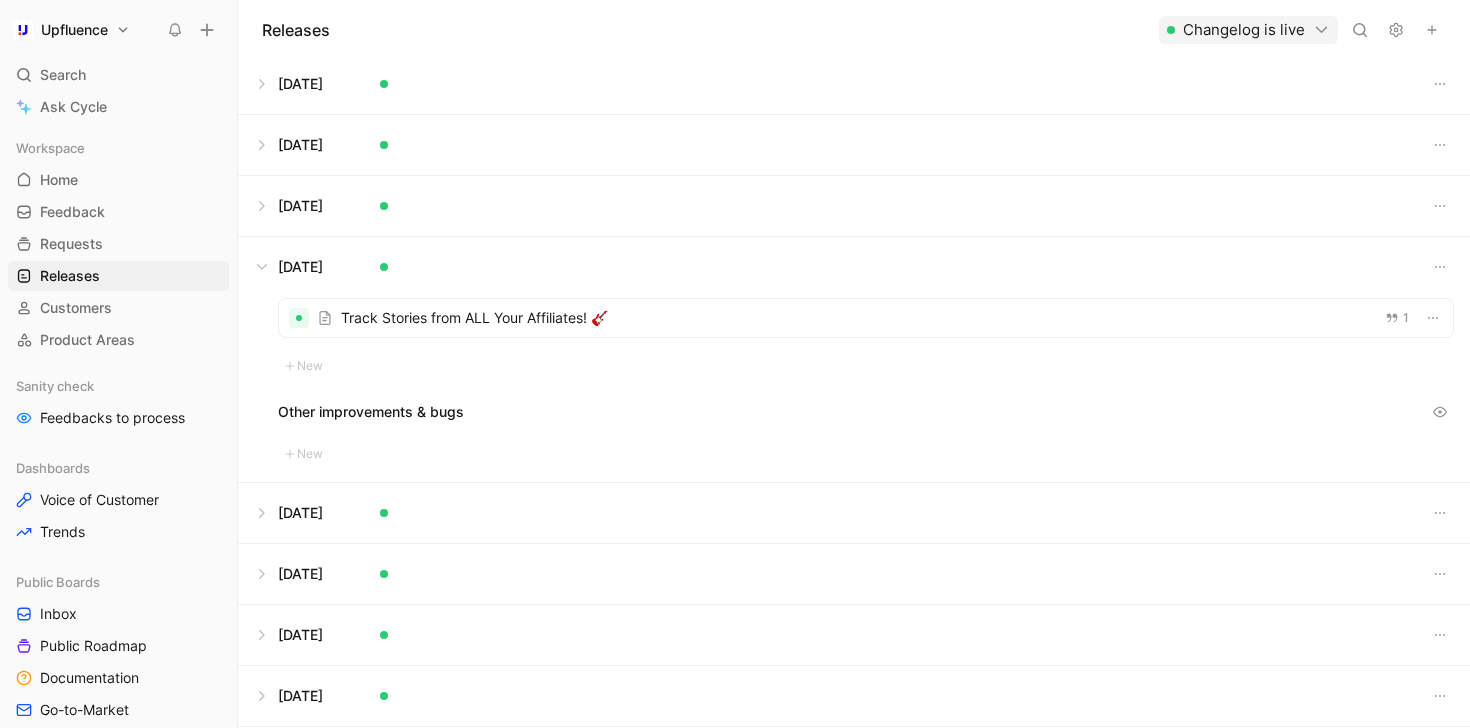 scroll, scrollTop: 81, scrollLeft: 0, axis: vertical 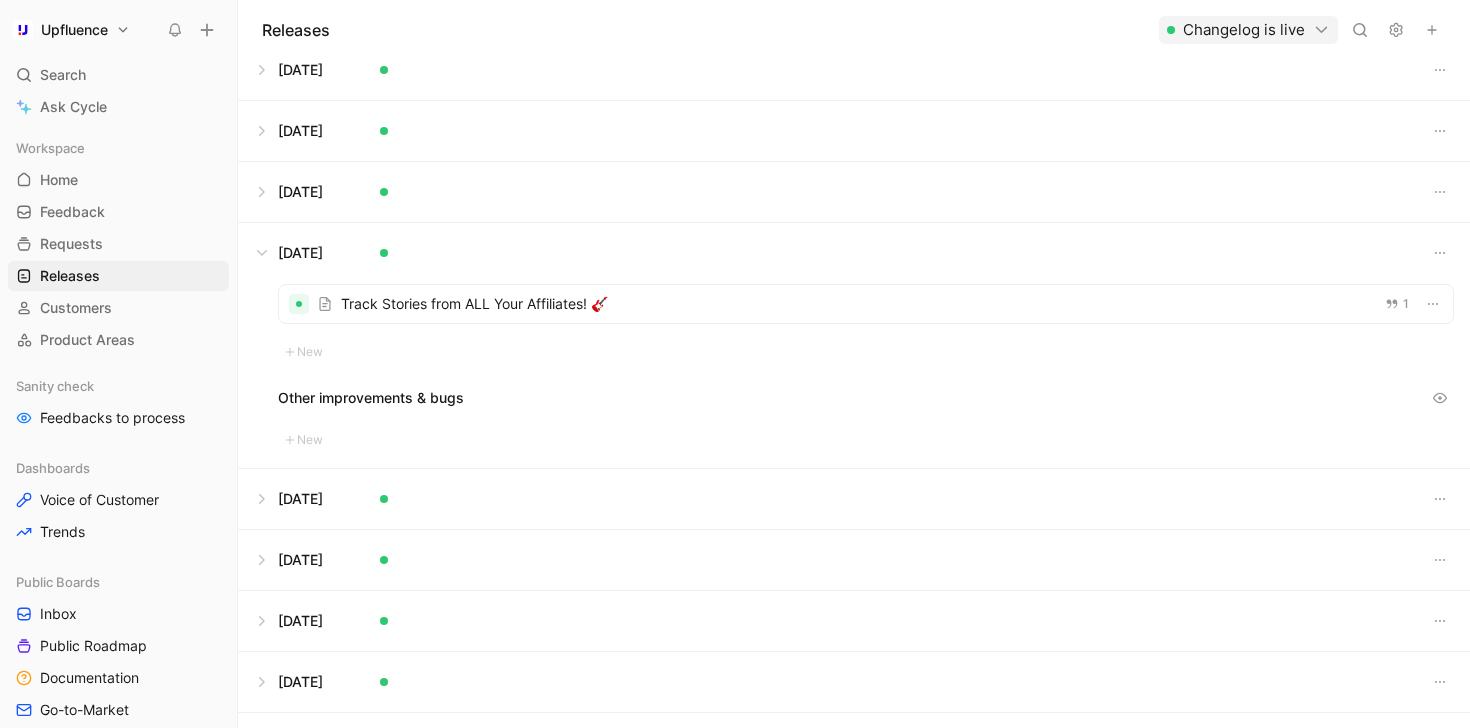click at bounding box center (854, 499) 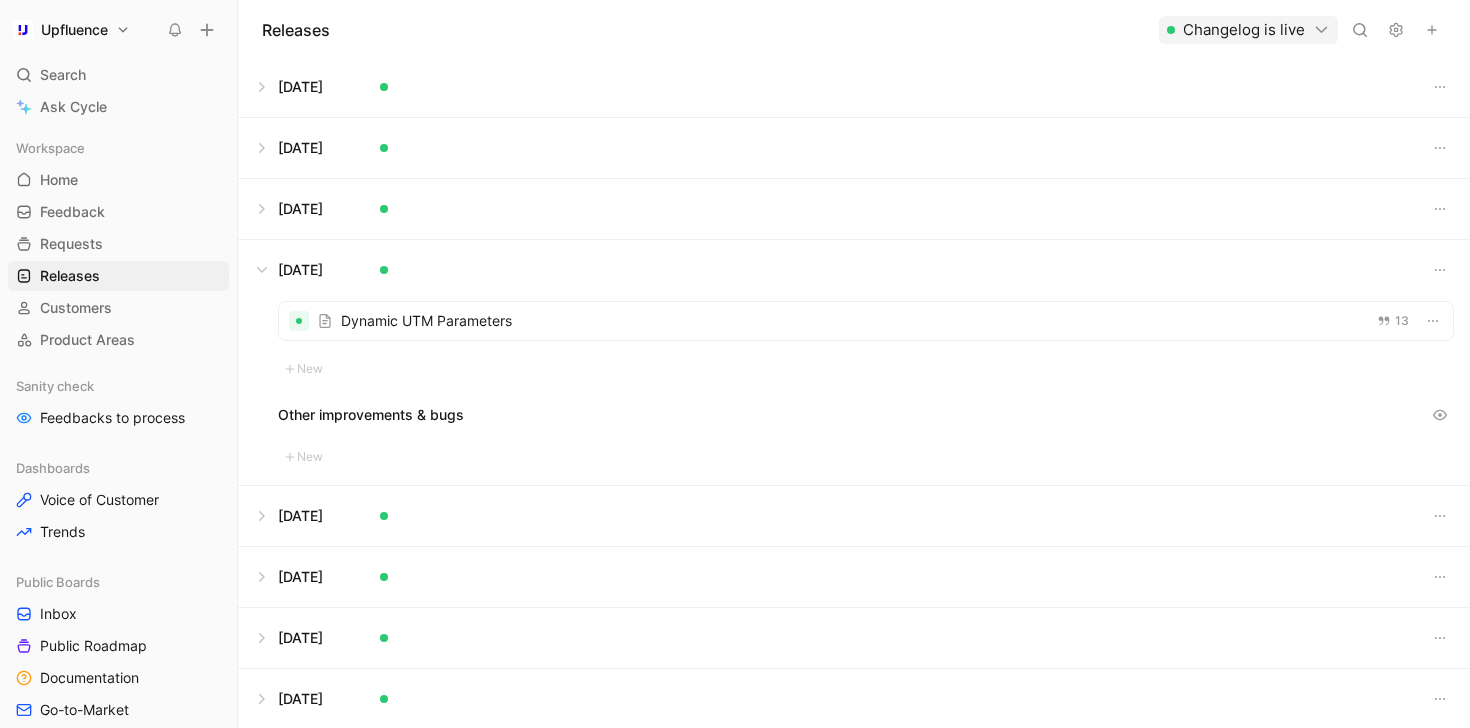 click at bounding box center [854, 516] 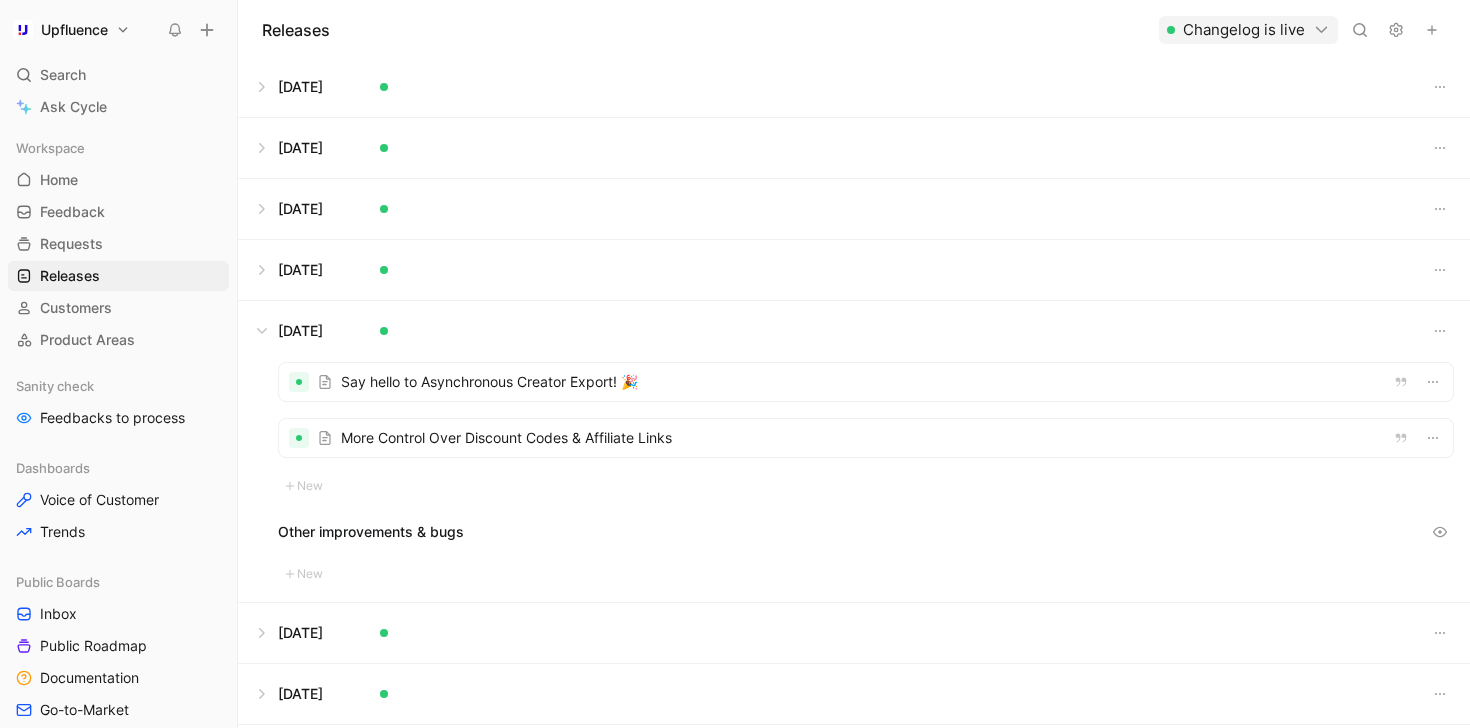 scroll, scrollTop: 190, scrollLeft: 0, axis: vertical 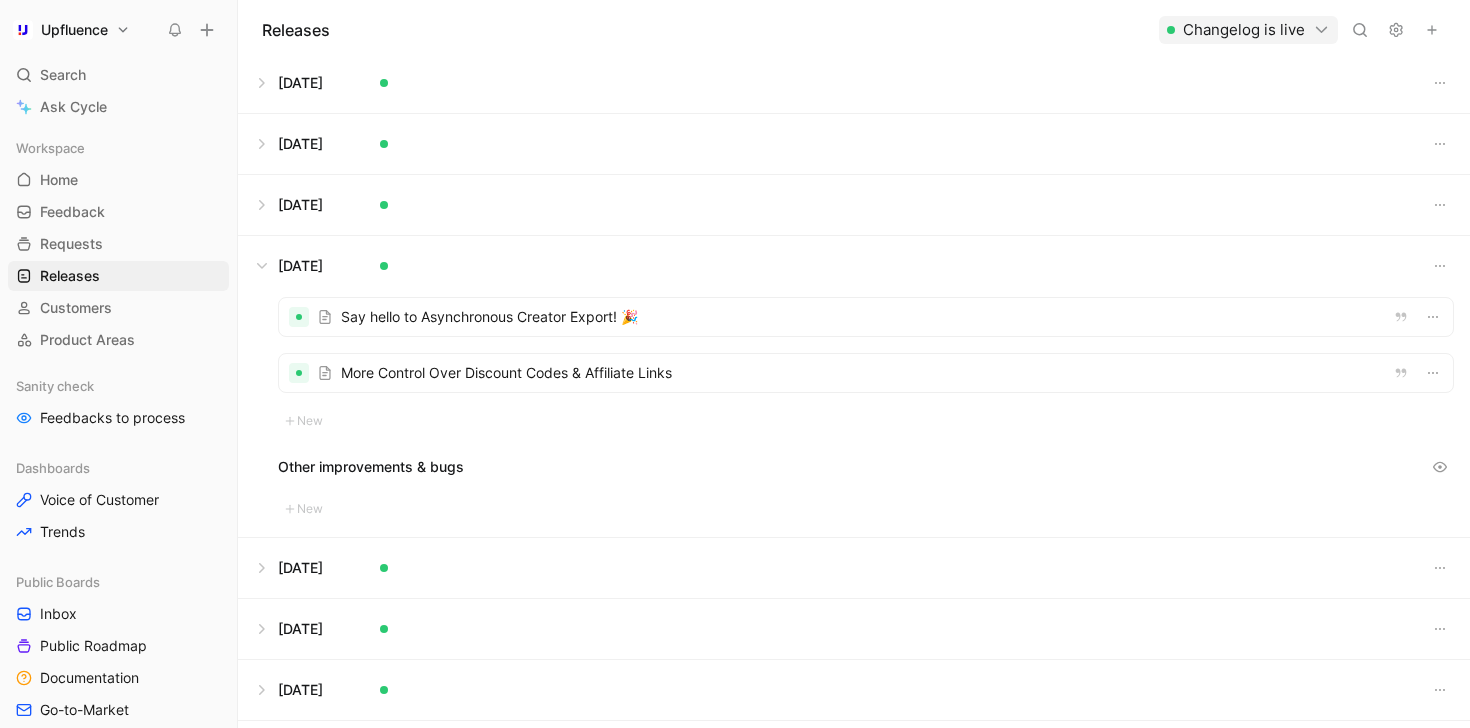 click at bounding box center [866, 373] 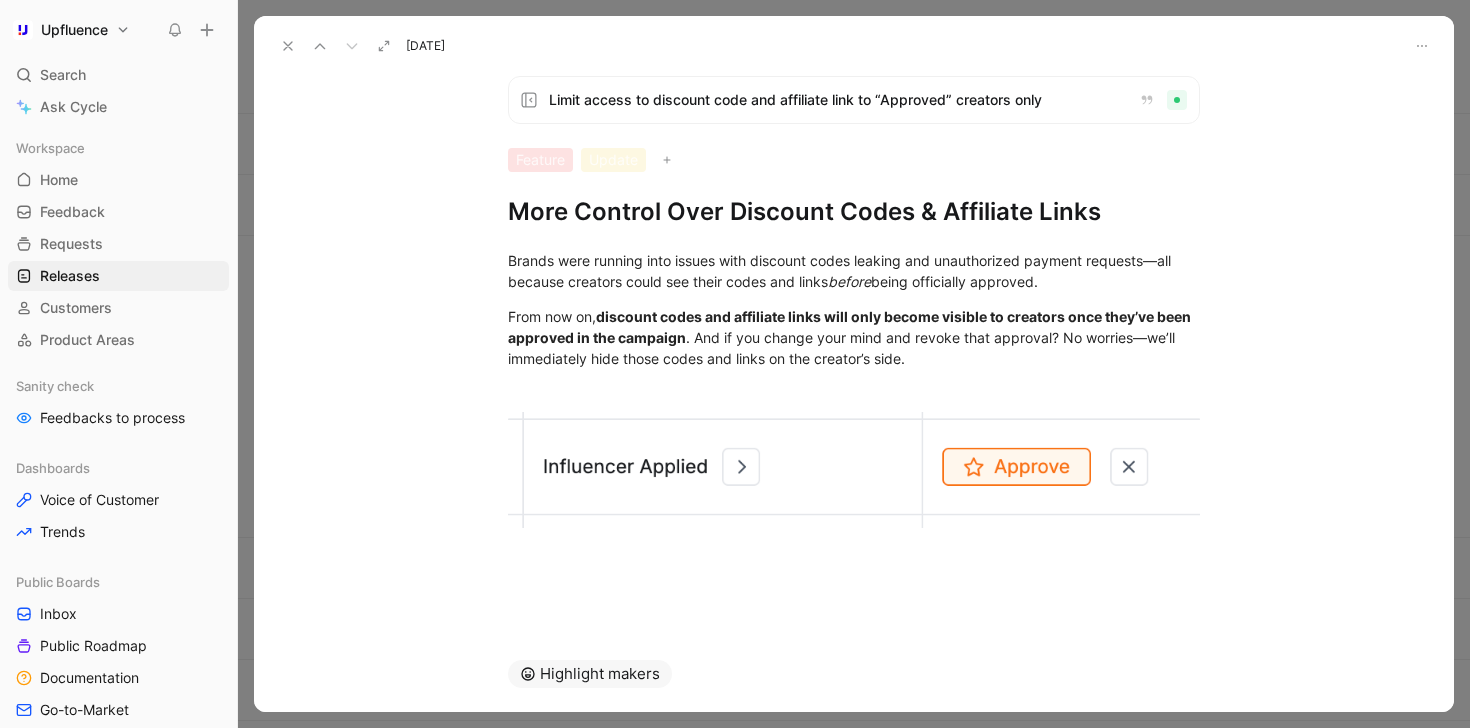 click 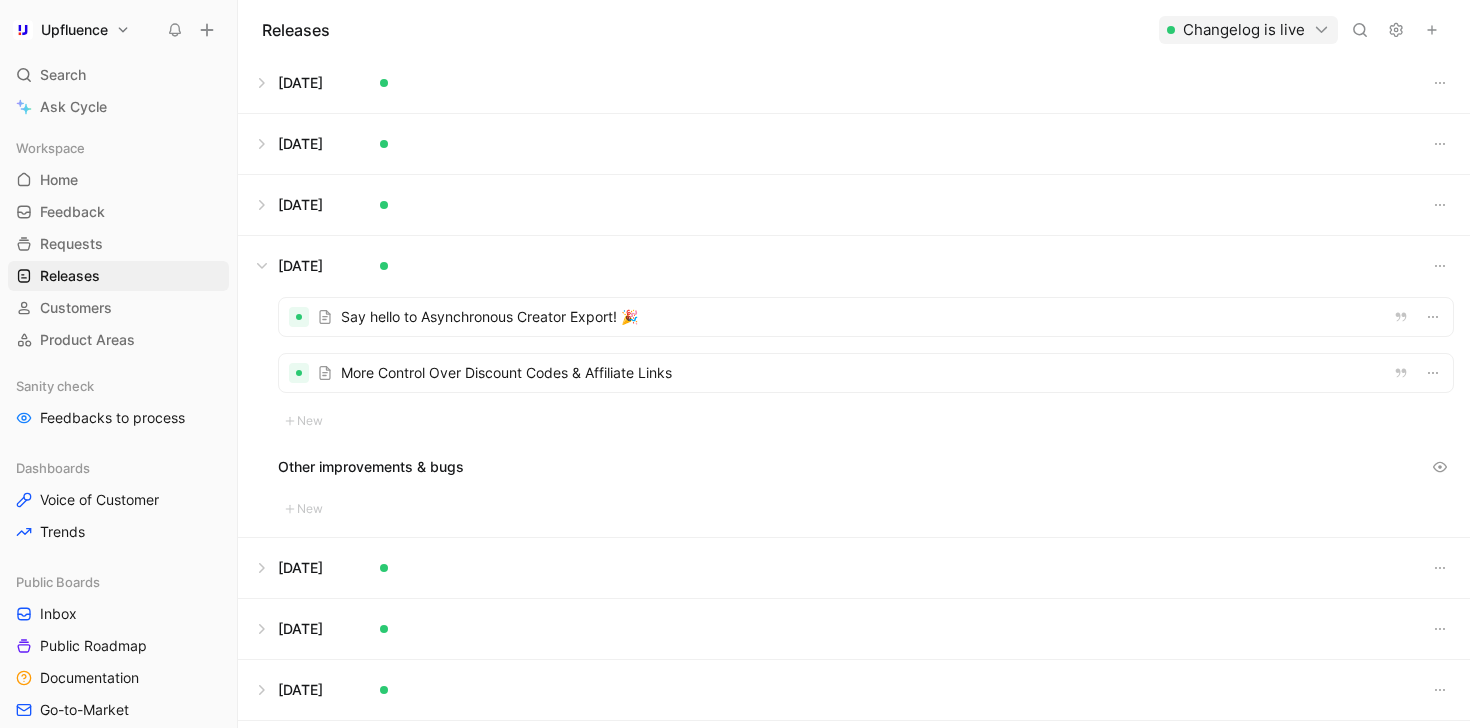 click at bounding box center [854, 568] 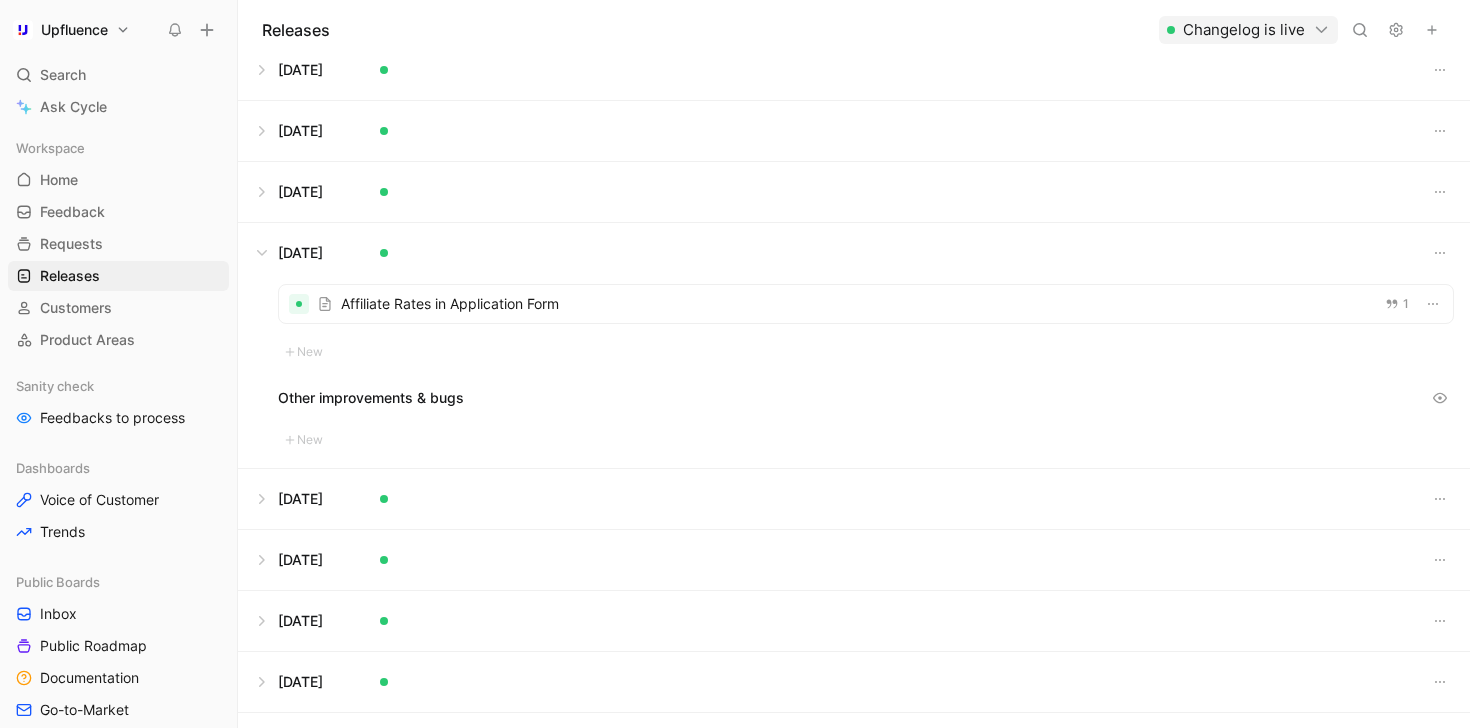 scroll, scrollTop: 273, scrollLeft: 0, axis: vertical 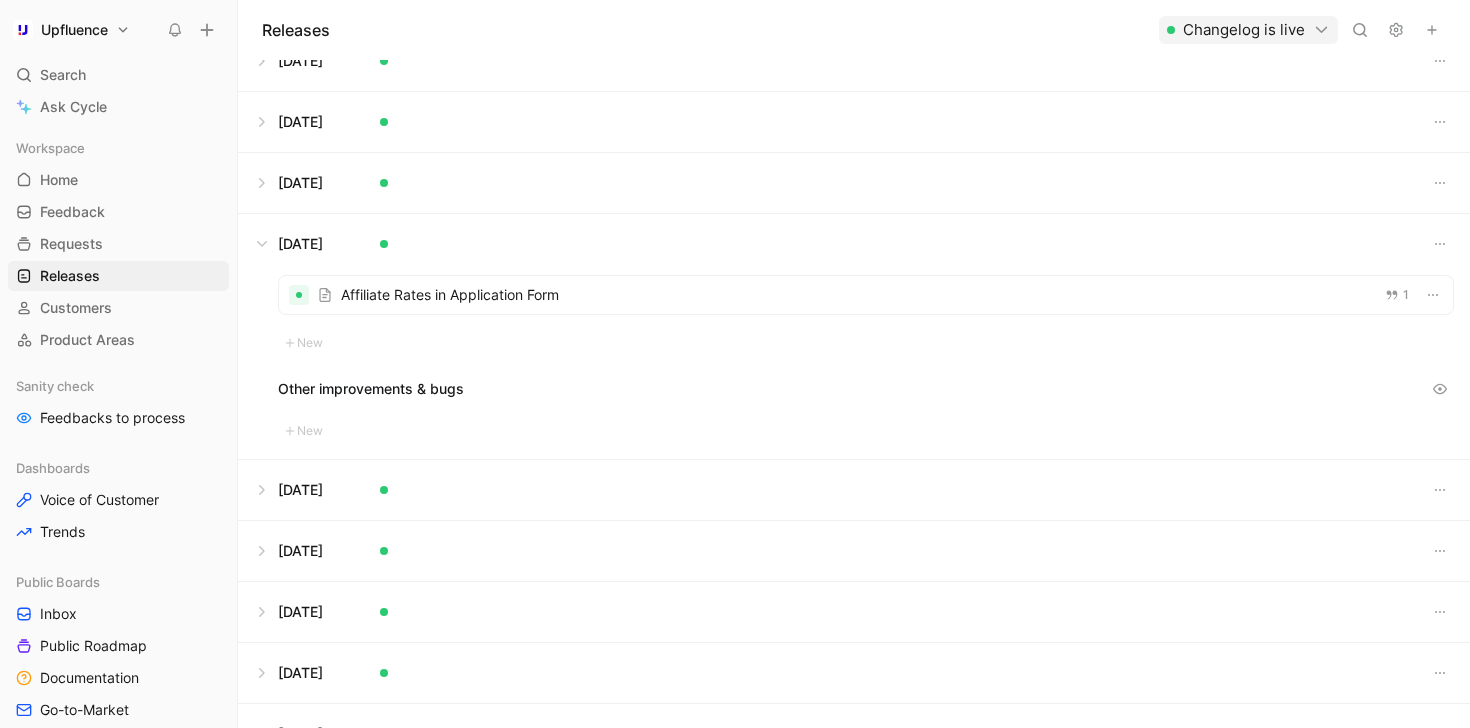 click at bounding box center [854, 490] 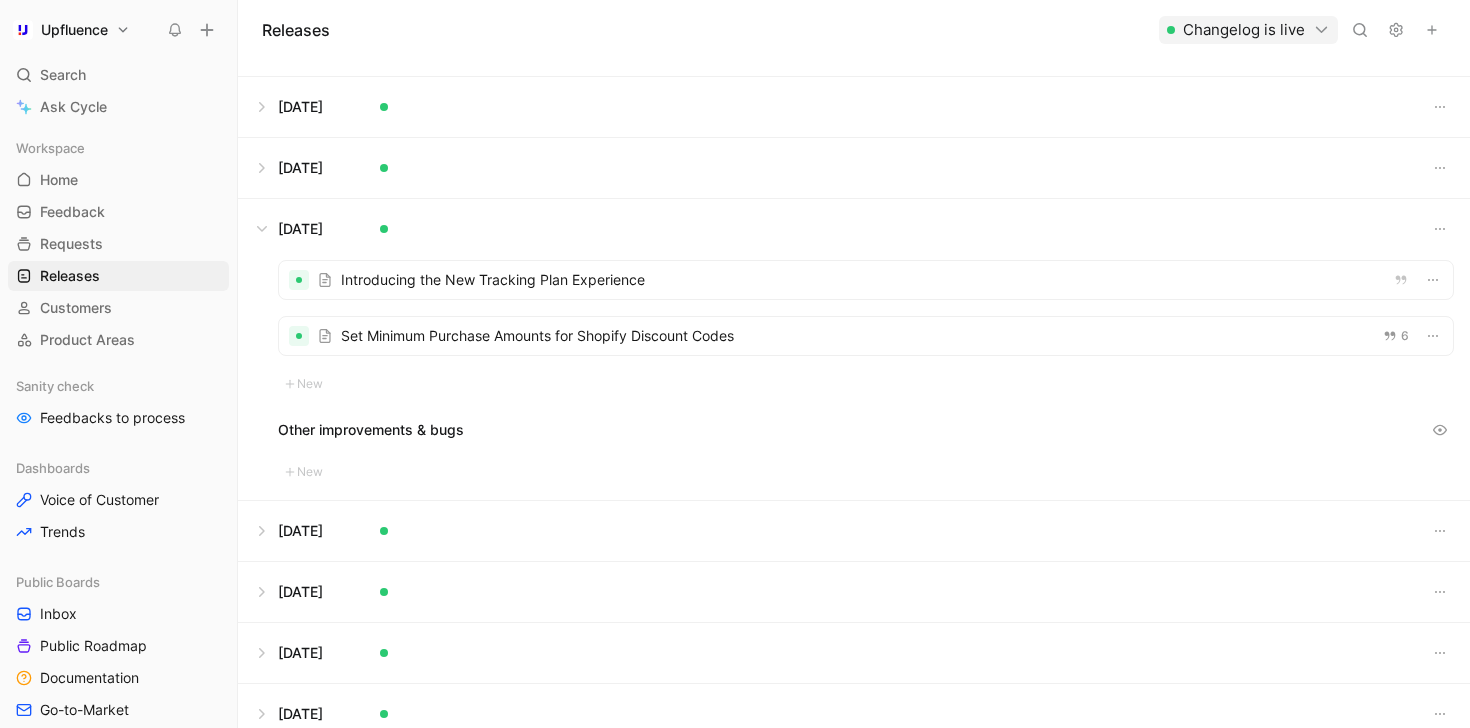 scroll, scrollTop: 363, scrollLeft: 0, axis: vertical 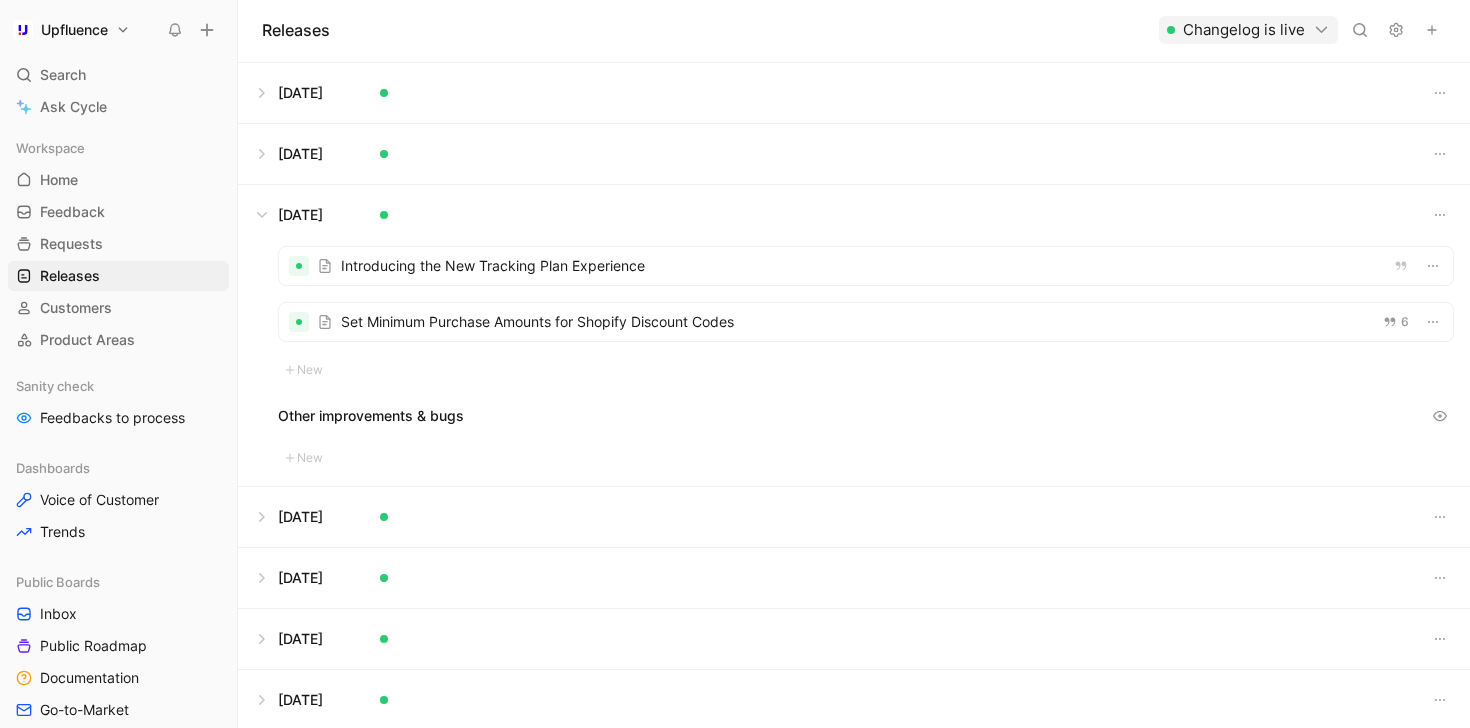 click at bounding box center [866, 266] 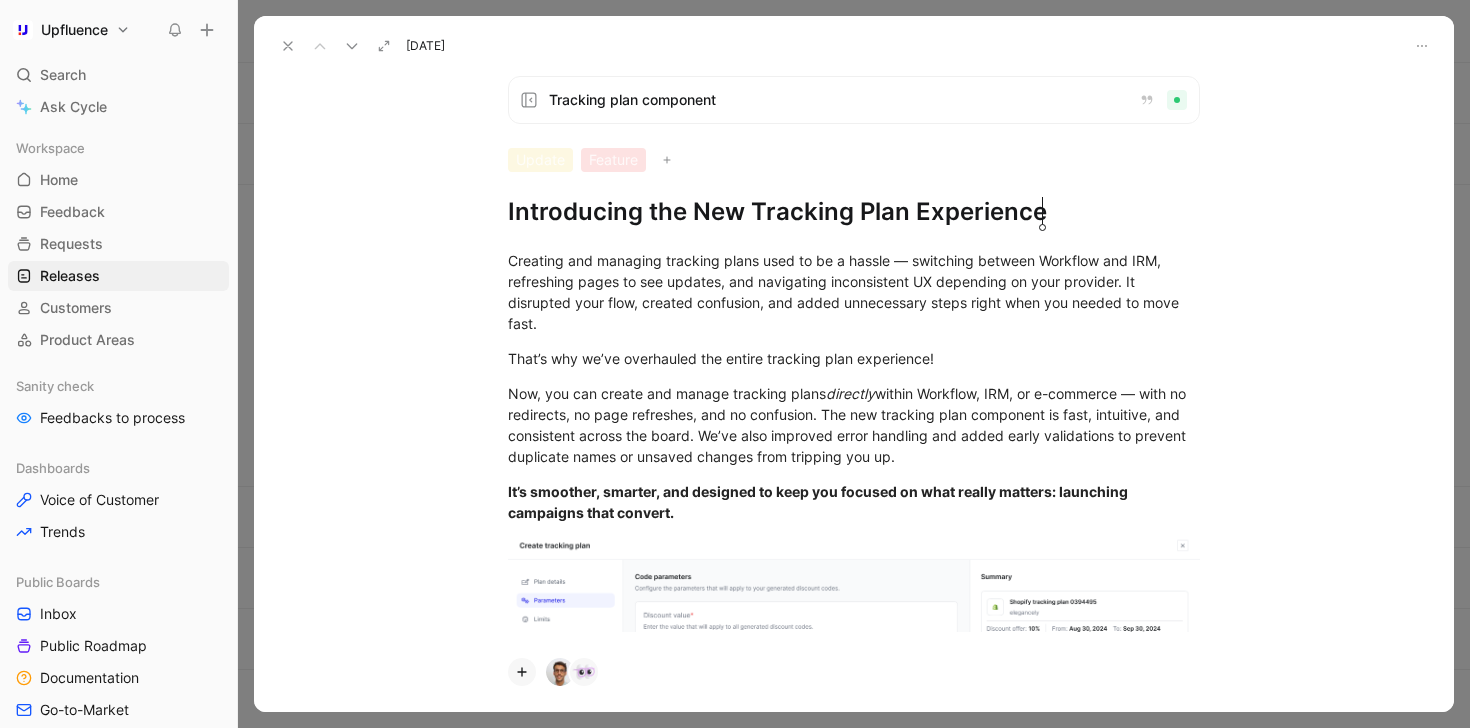 click 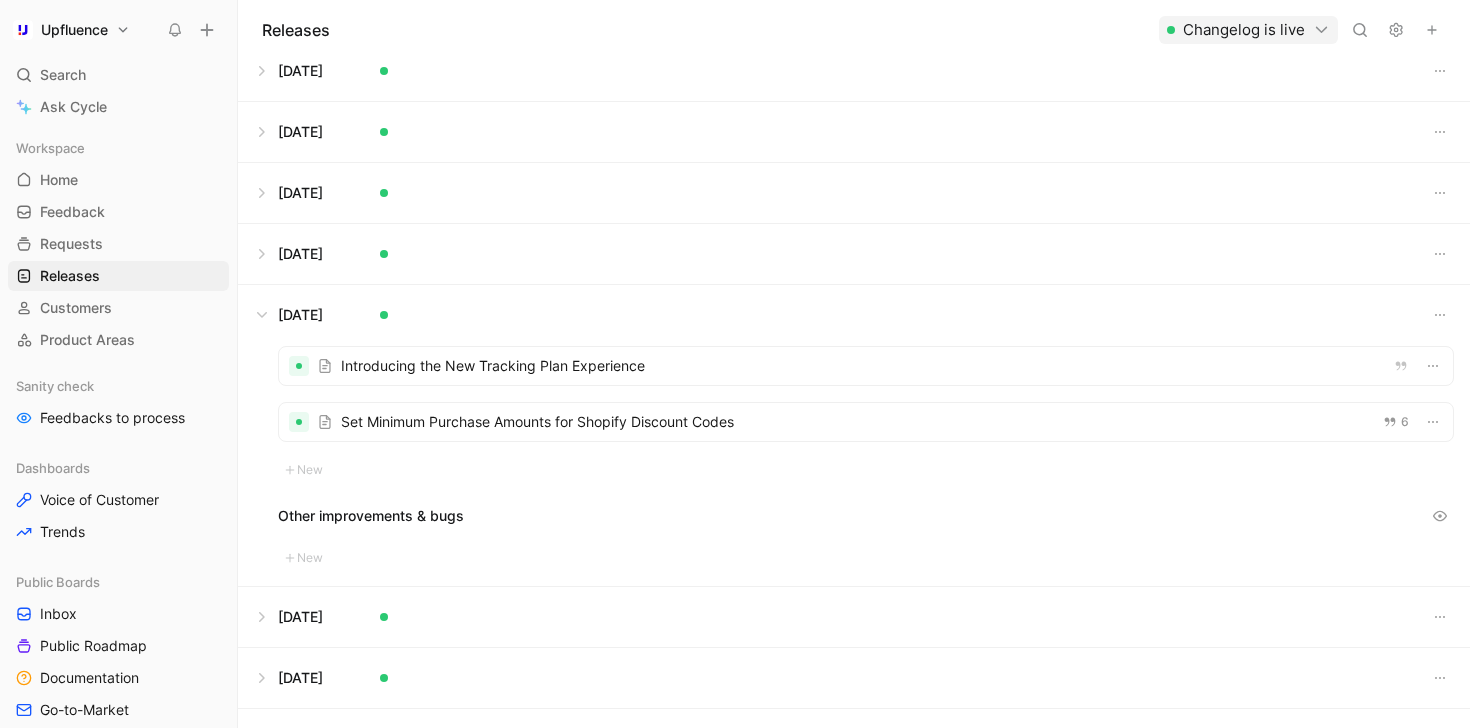 scroll, scrollTop: 256, scrollLeft: 0, axis: vertical 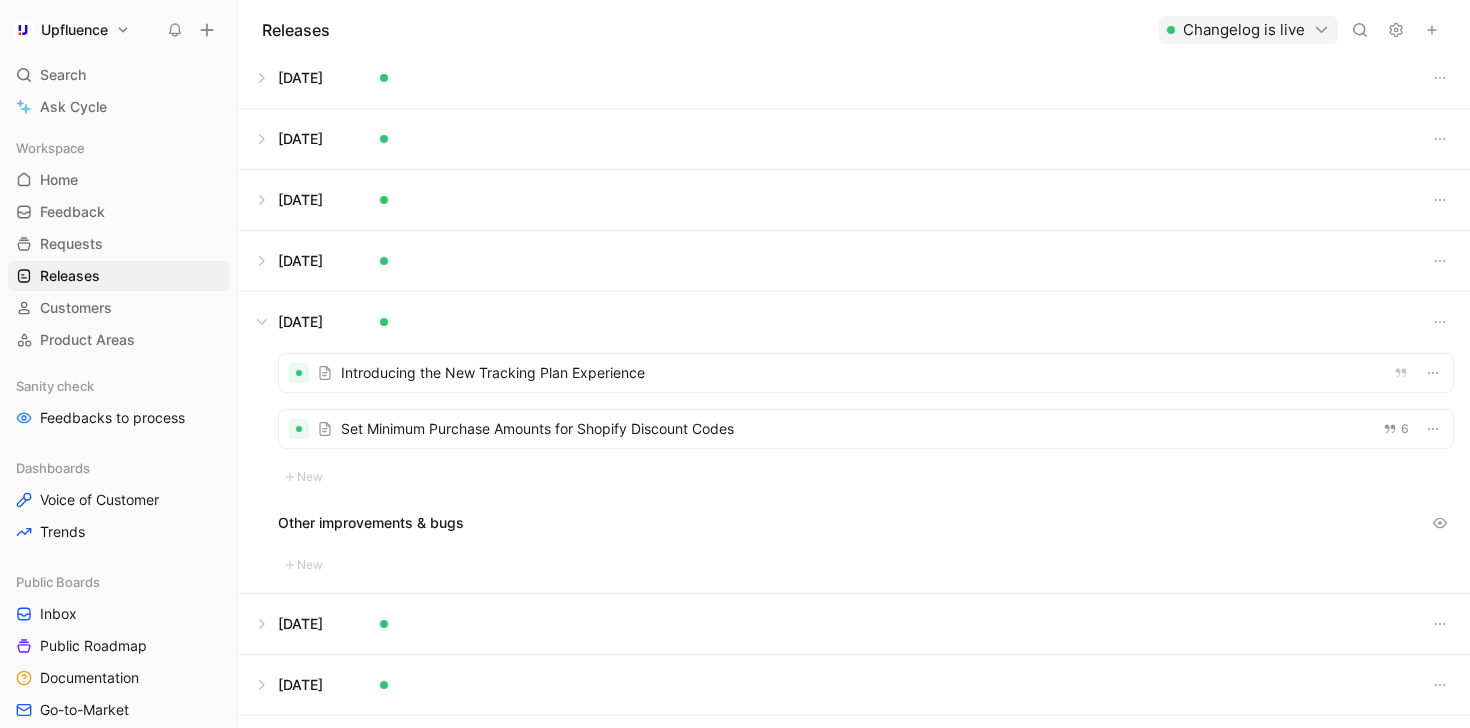 click at bounding box center [854, 200] 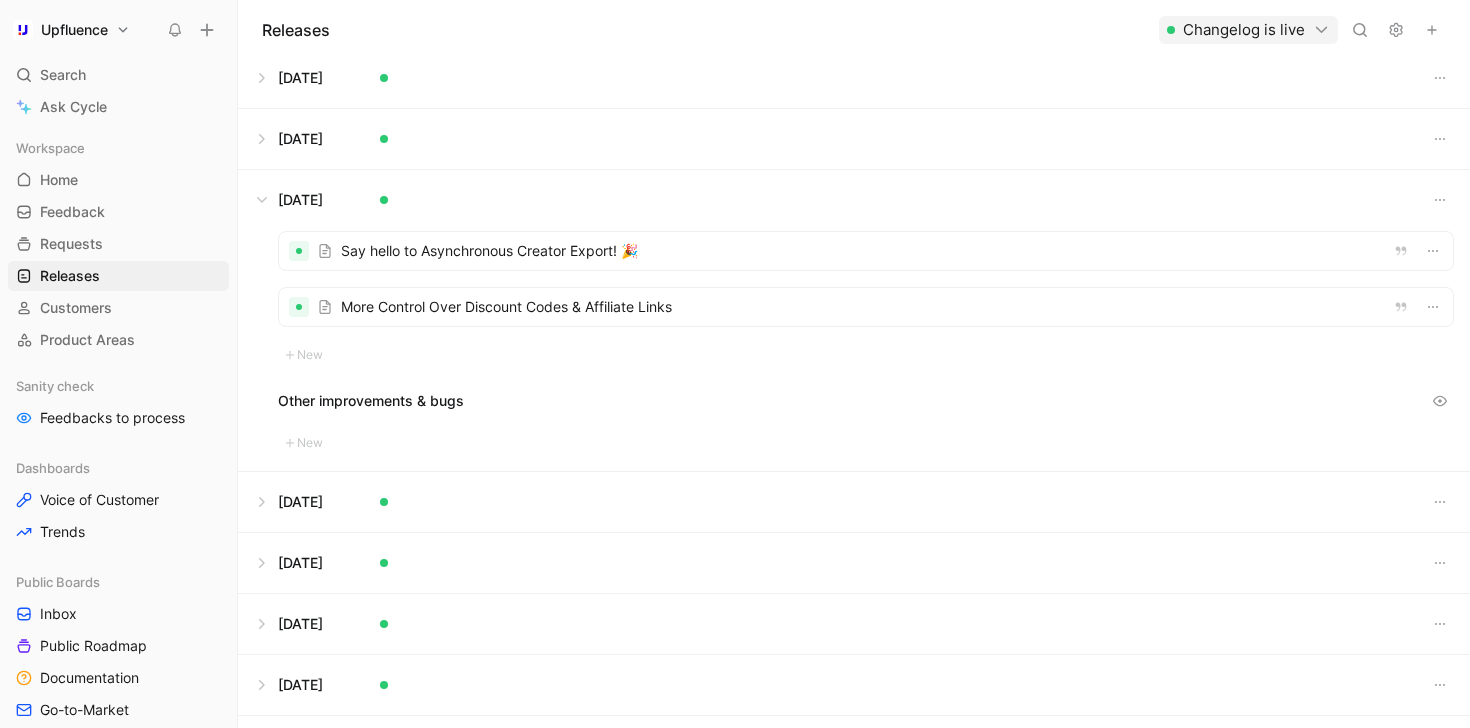 click at bounding box center [854, 139] 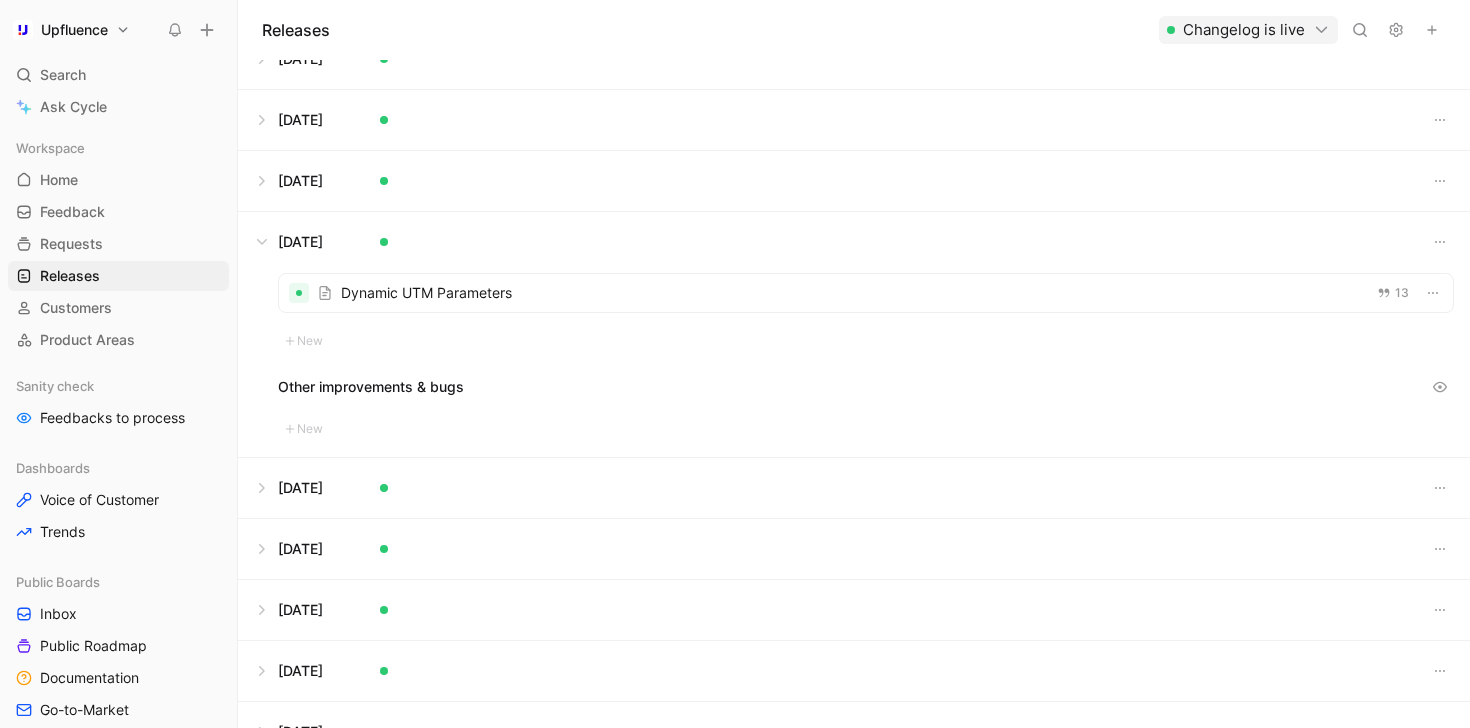 scroll, scrollTop: 135, scrollLeft: 0, axis: vertical 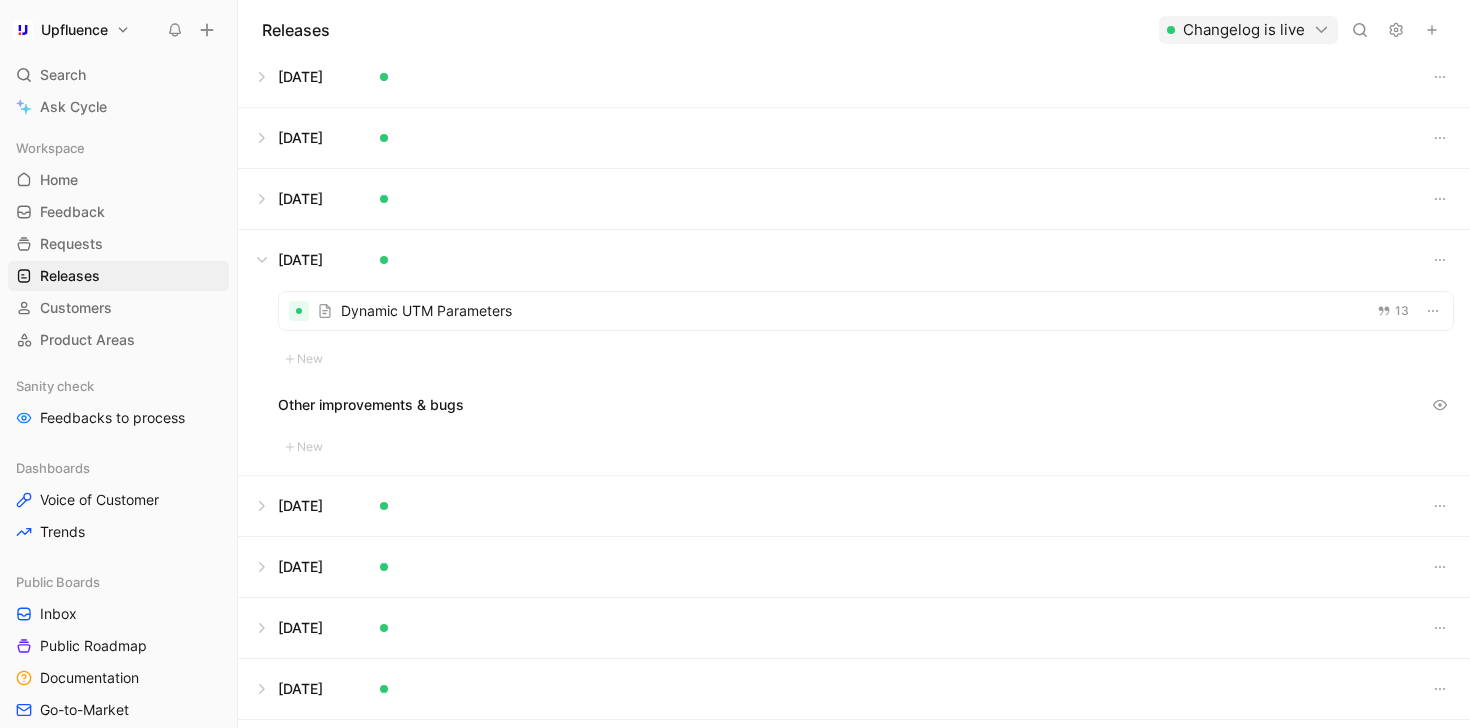 click at bounding box center (854, 199) 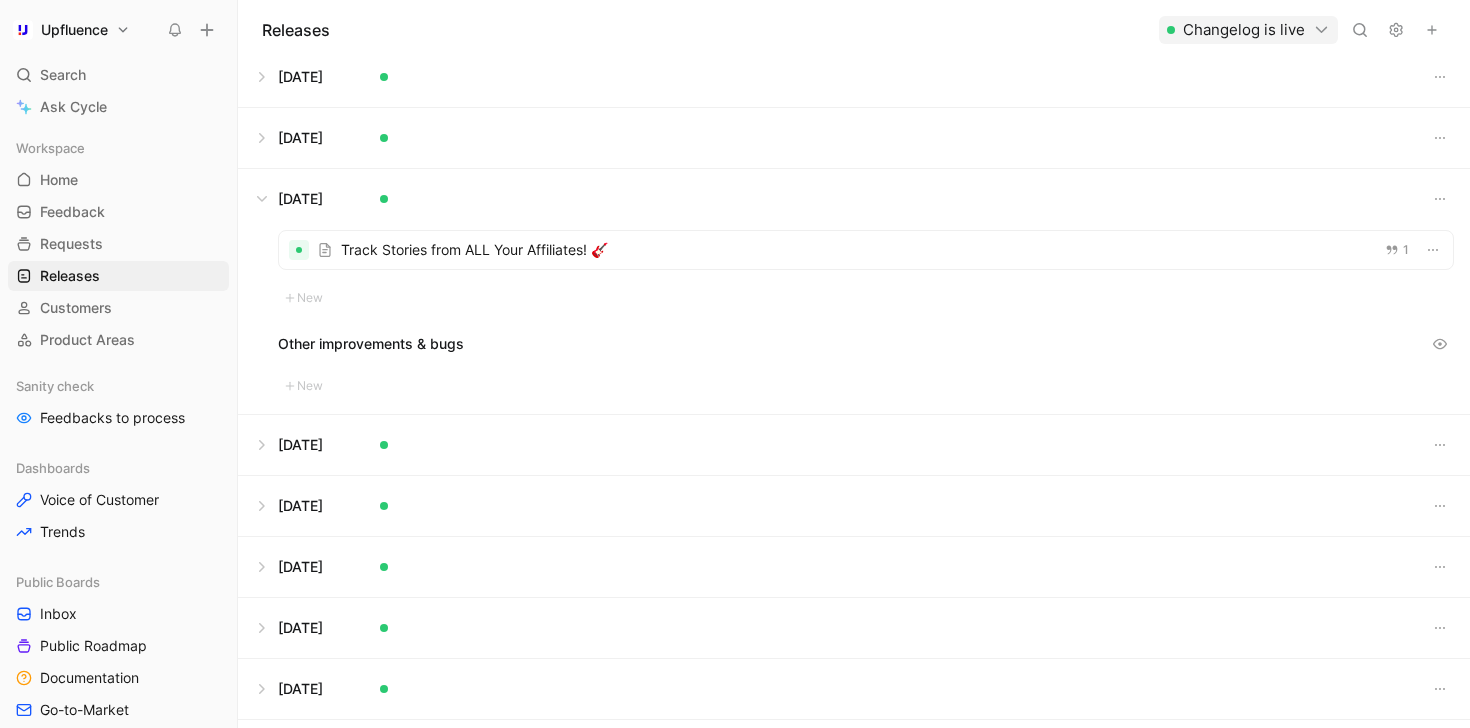 click at bounding box center (854, 138) 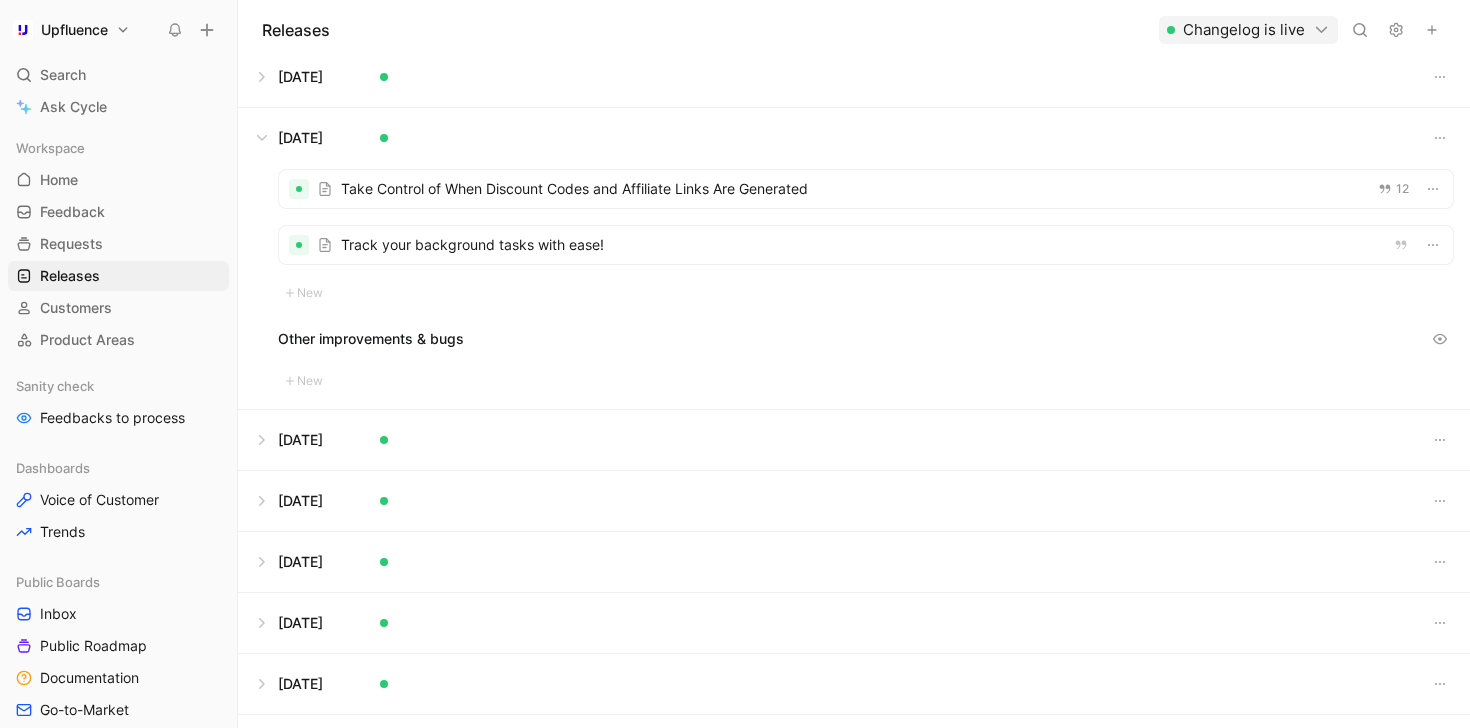 click at bounding box center [866, 245] 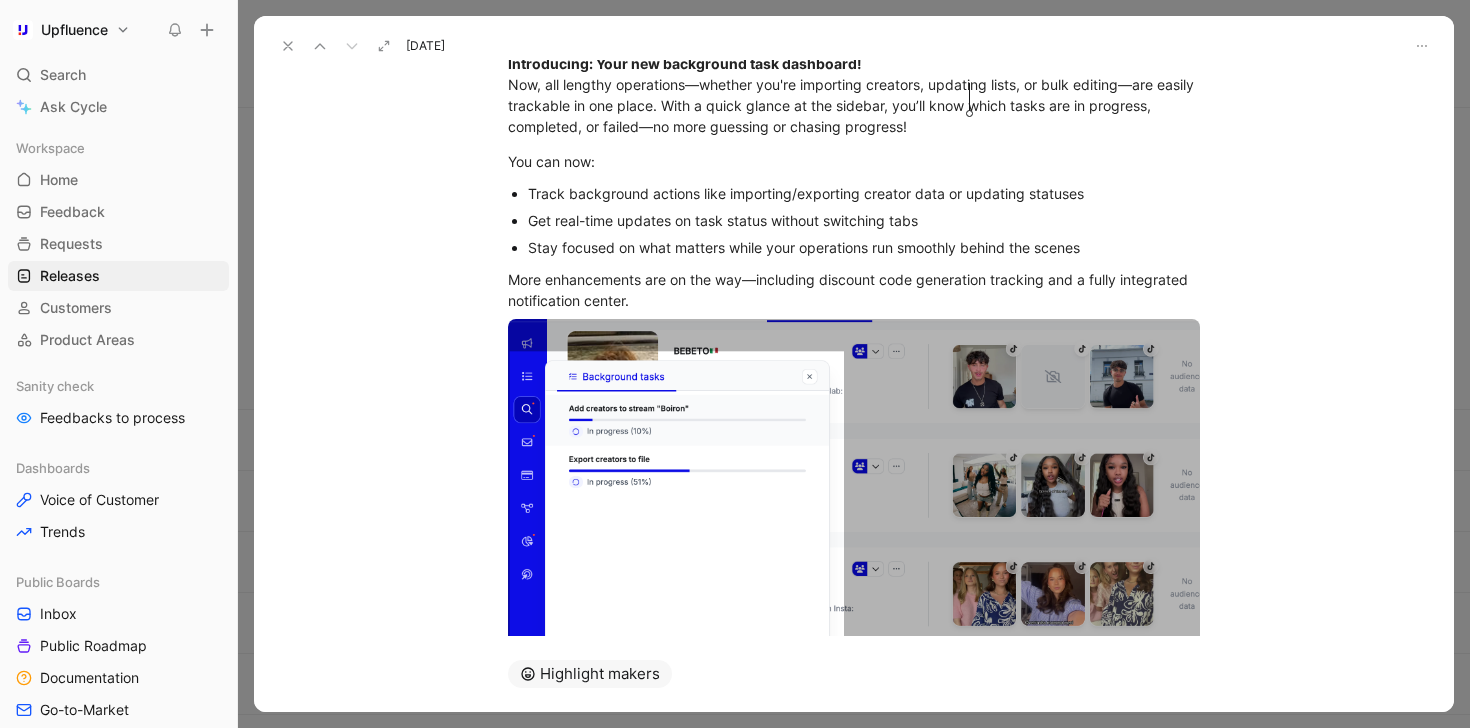 scroll, scrollTop: 27, scrollLeft: 0, axis: vertical 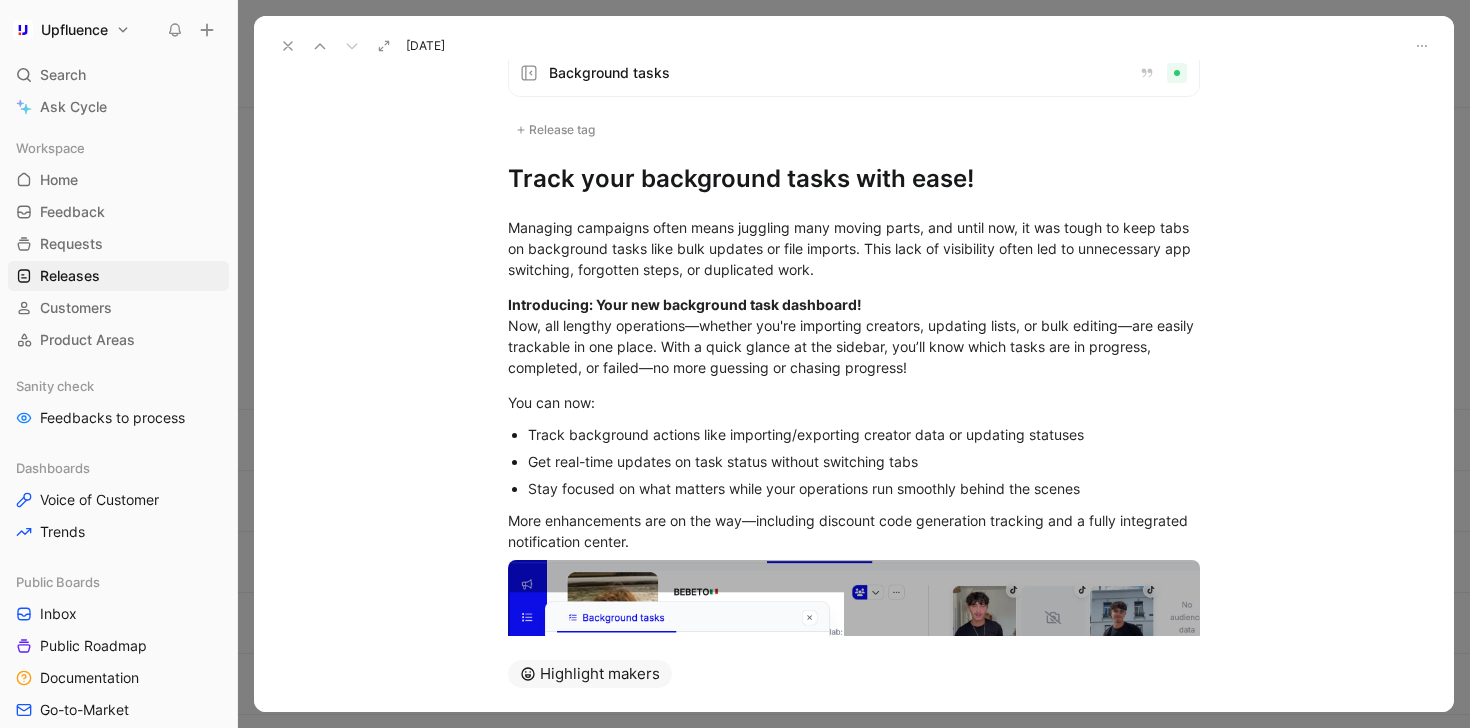 click 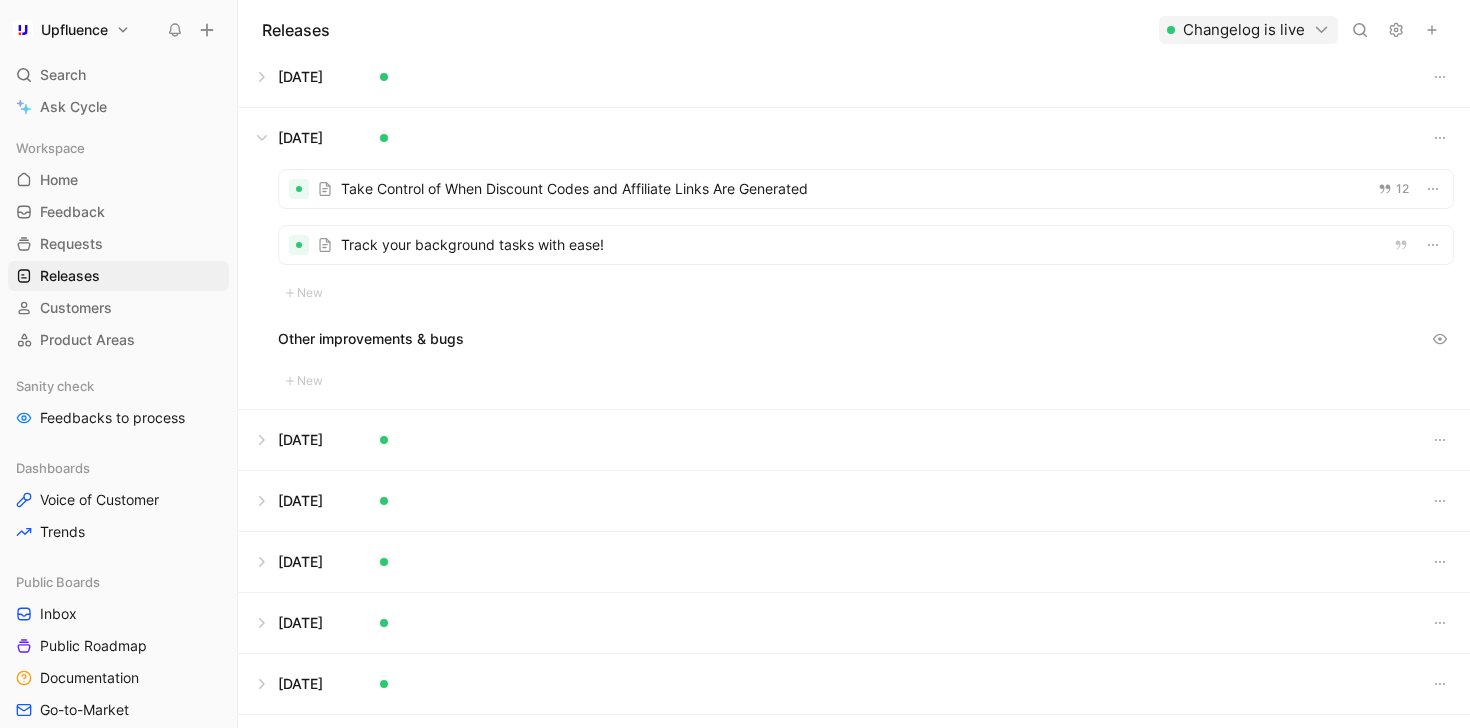 click at bounding box center (854, 77) 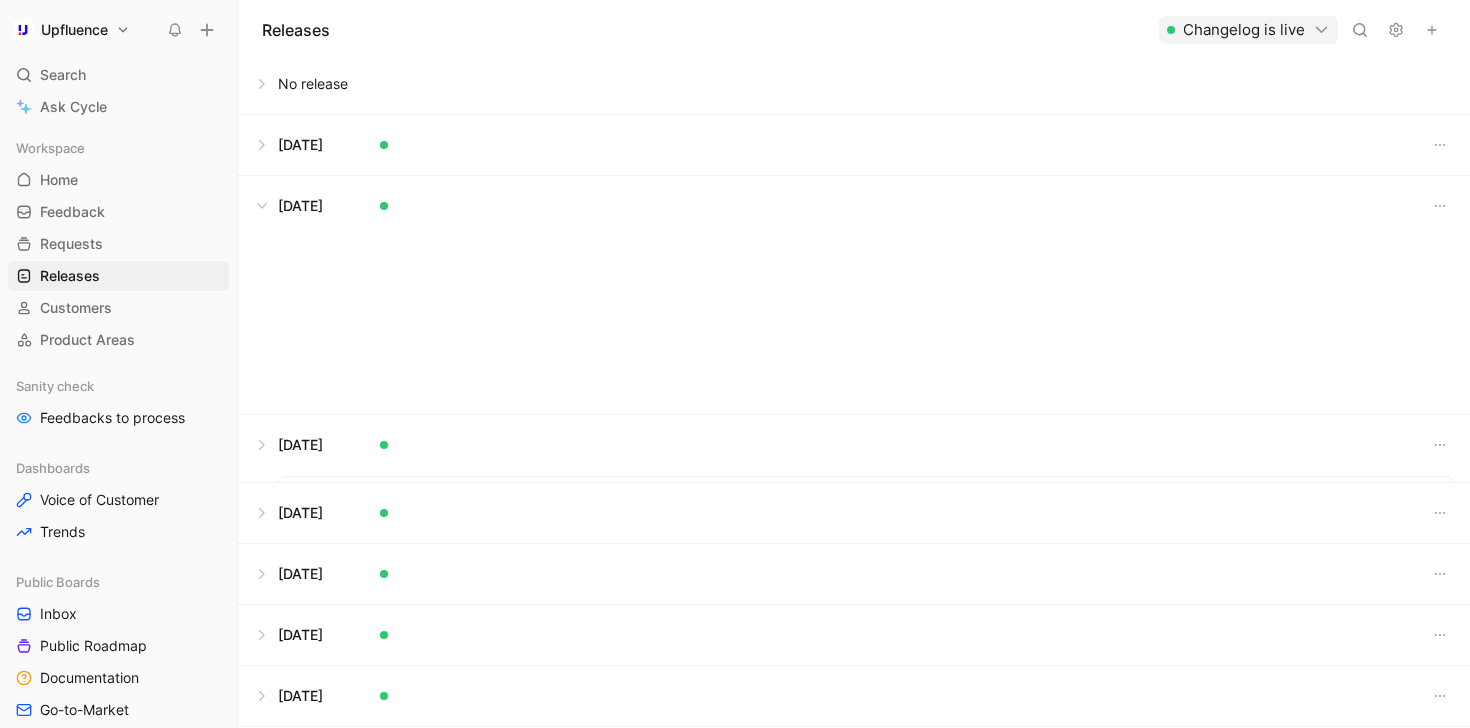 scroll, scrollTop: 0, scrollLeft: 0, axis: both 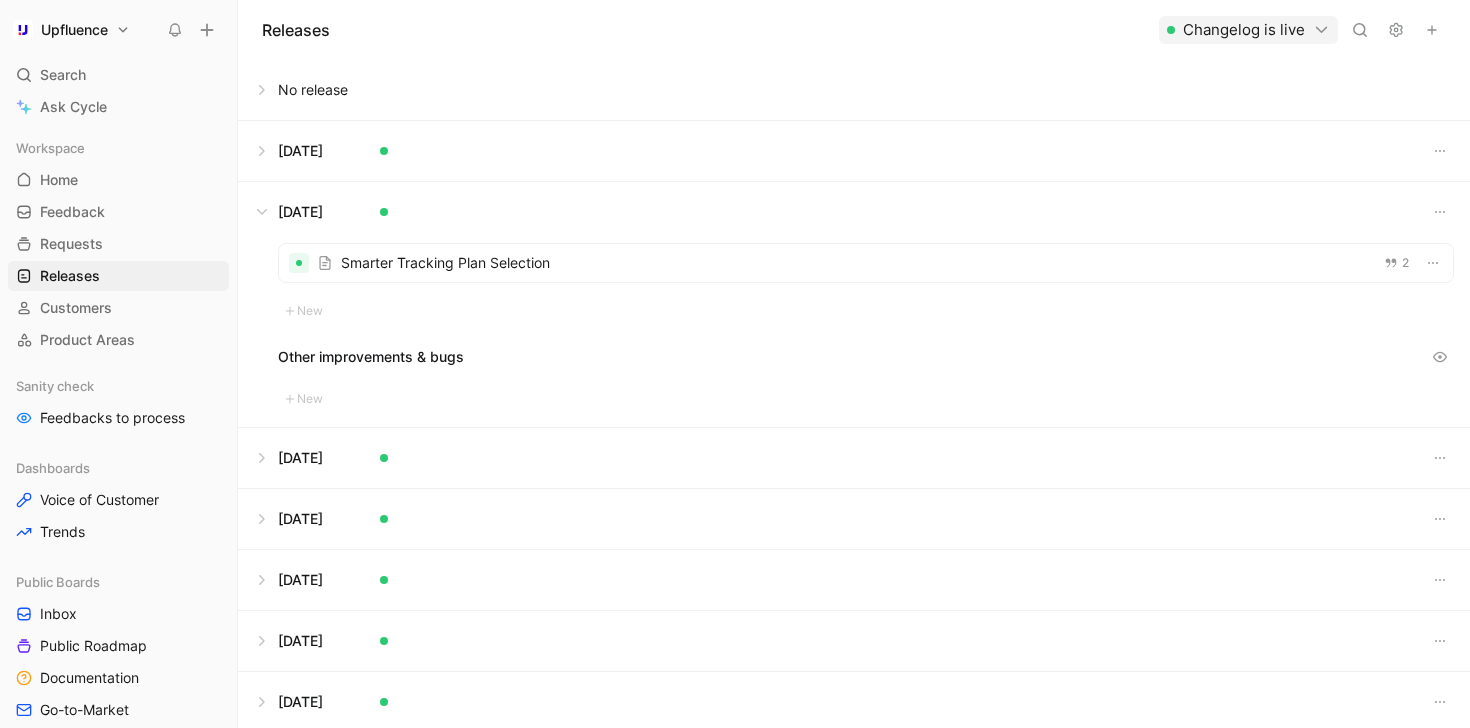 click at bounding box center (866, 263) 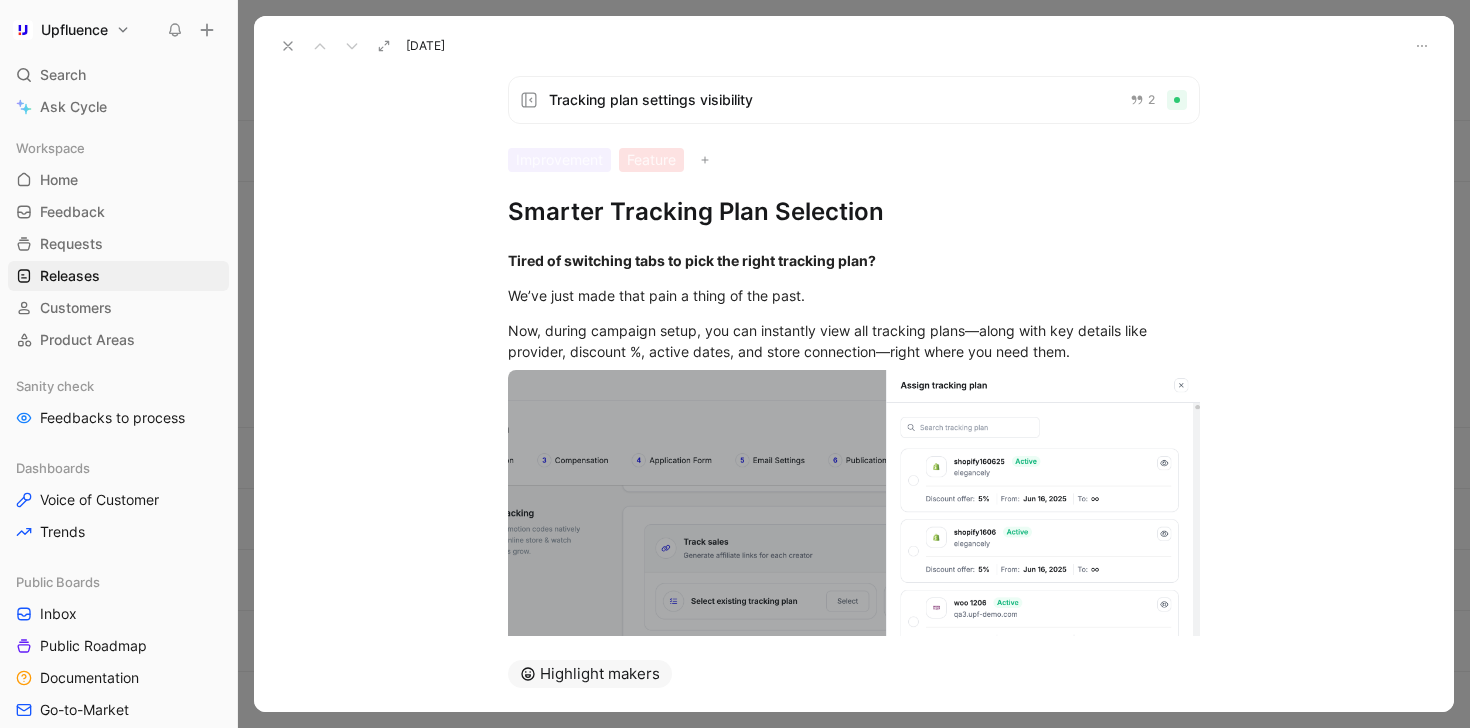 click 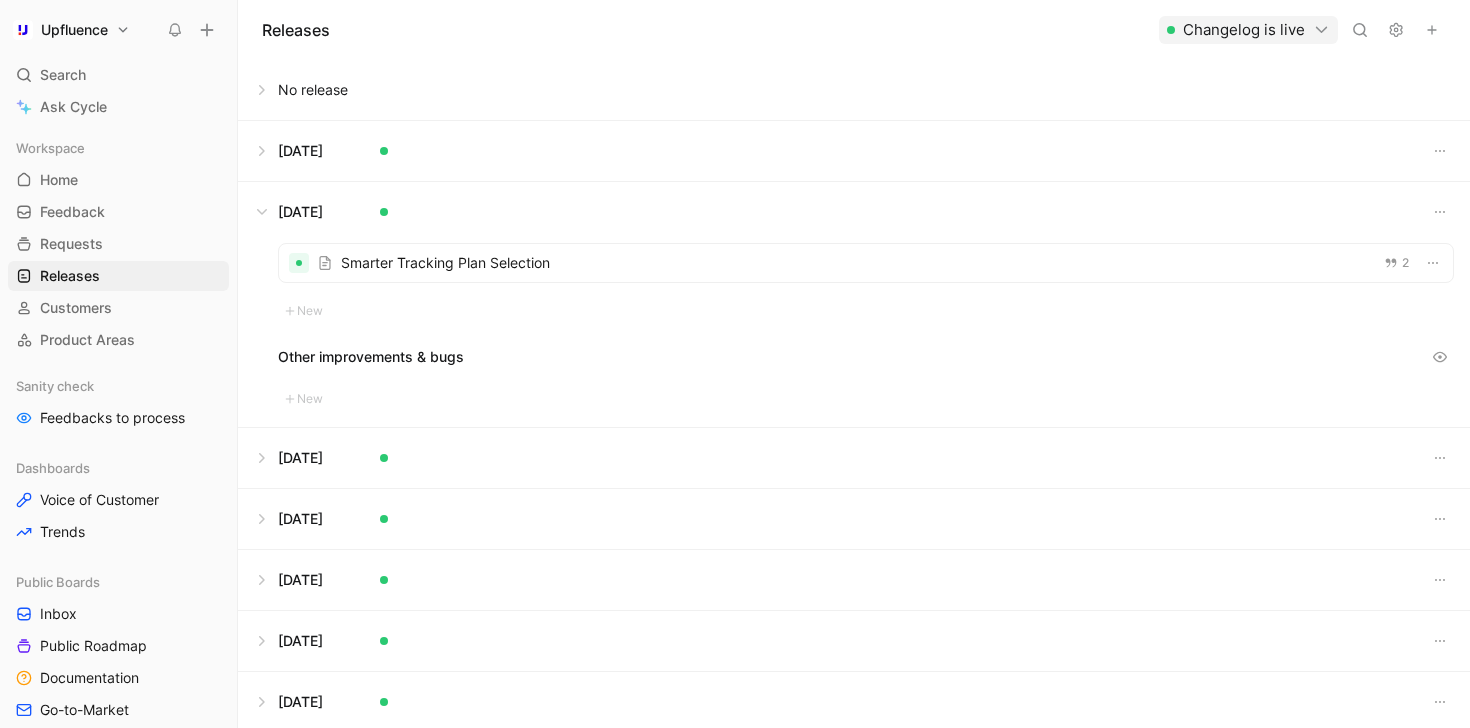 click at bounding box center [854, 151] 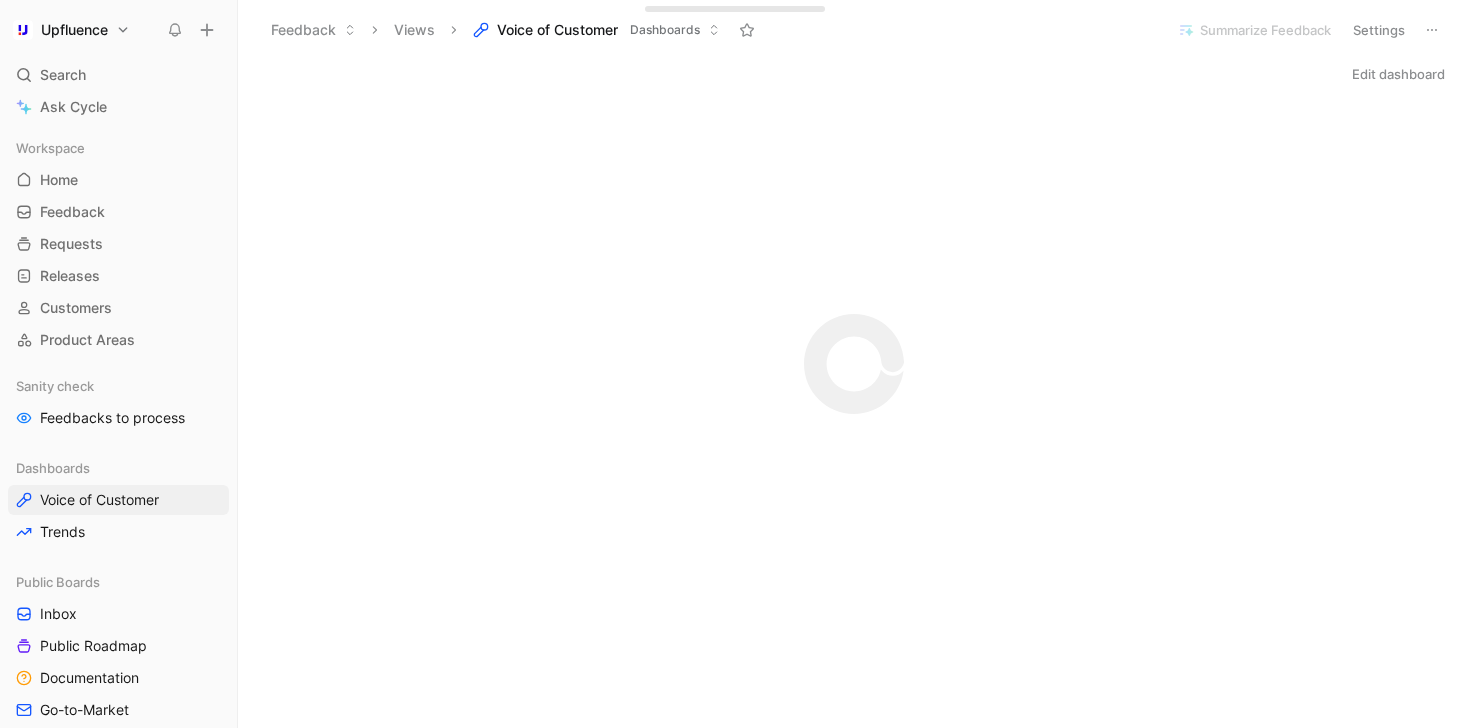 scroll, scrollTop: 0, scrollLeft: 0, axis: both 